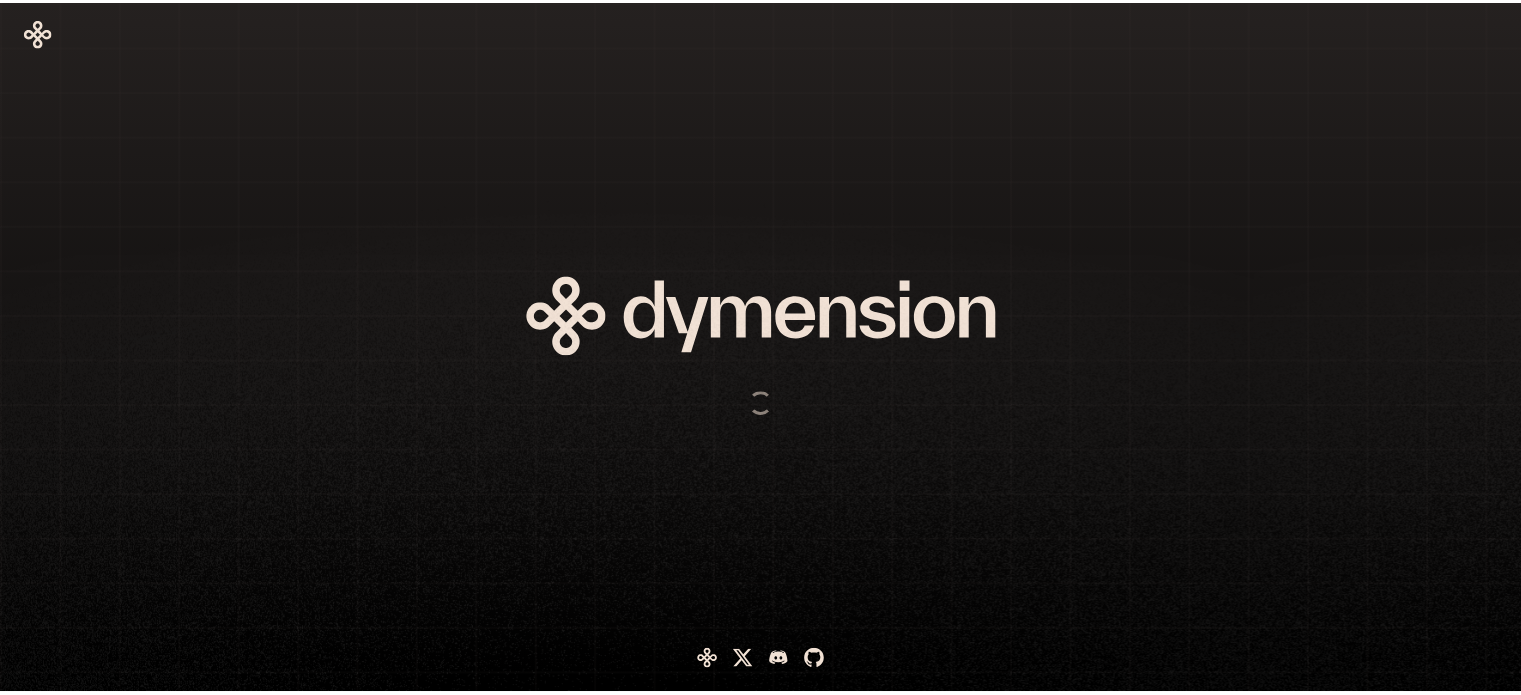 scroll, scrollTop: 0, scrollLeft: 0, axis: both 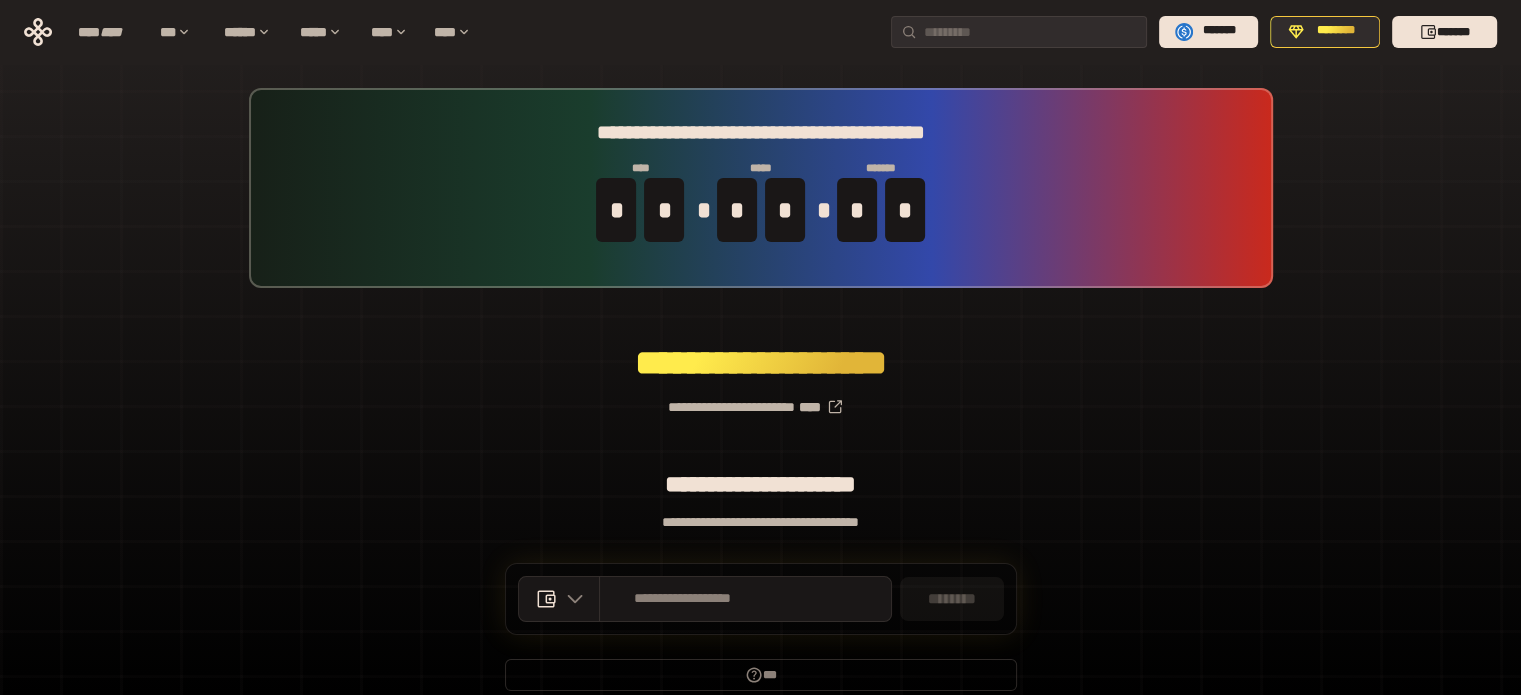 click on "**********" at bounding box center (760, 399) 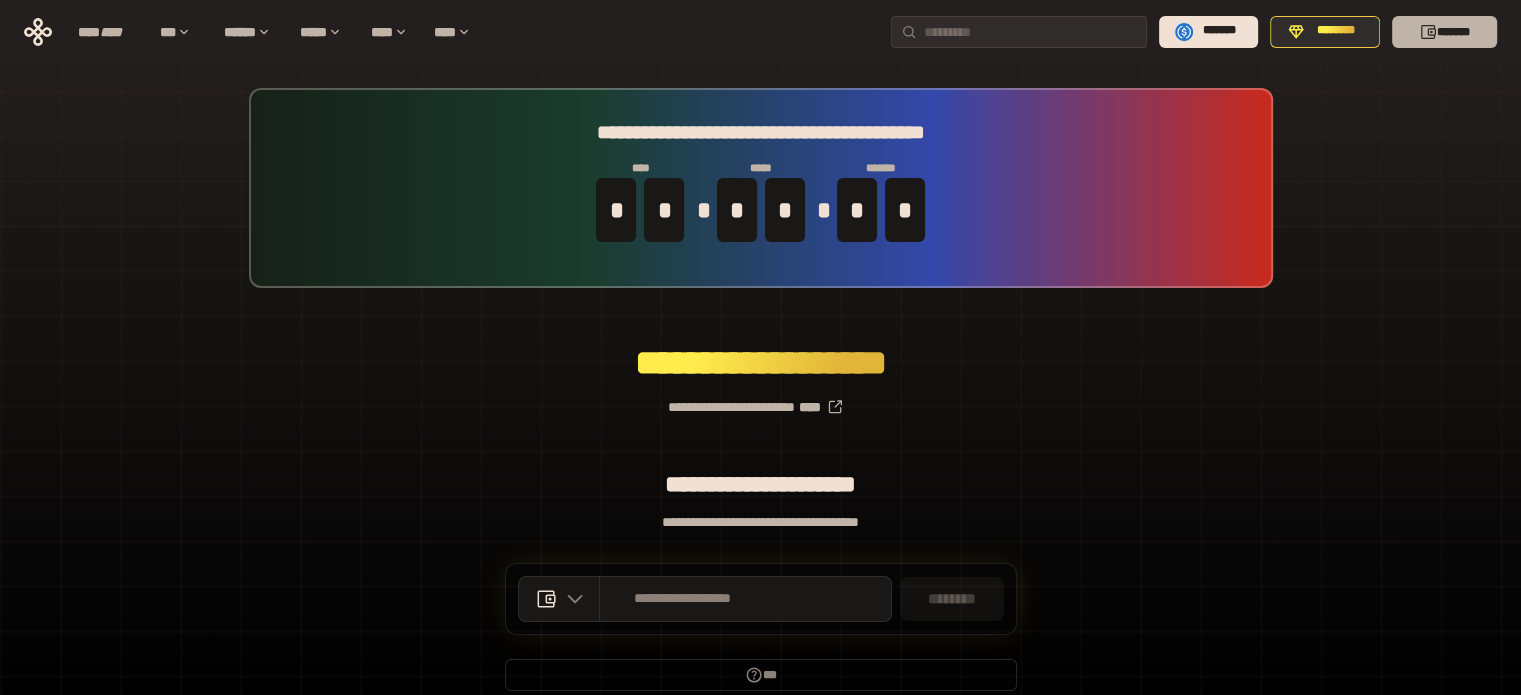 click 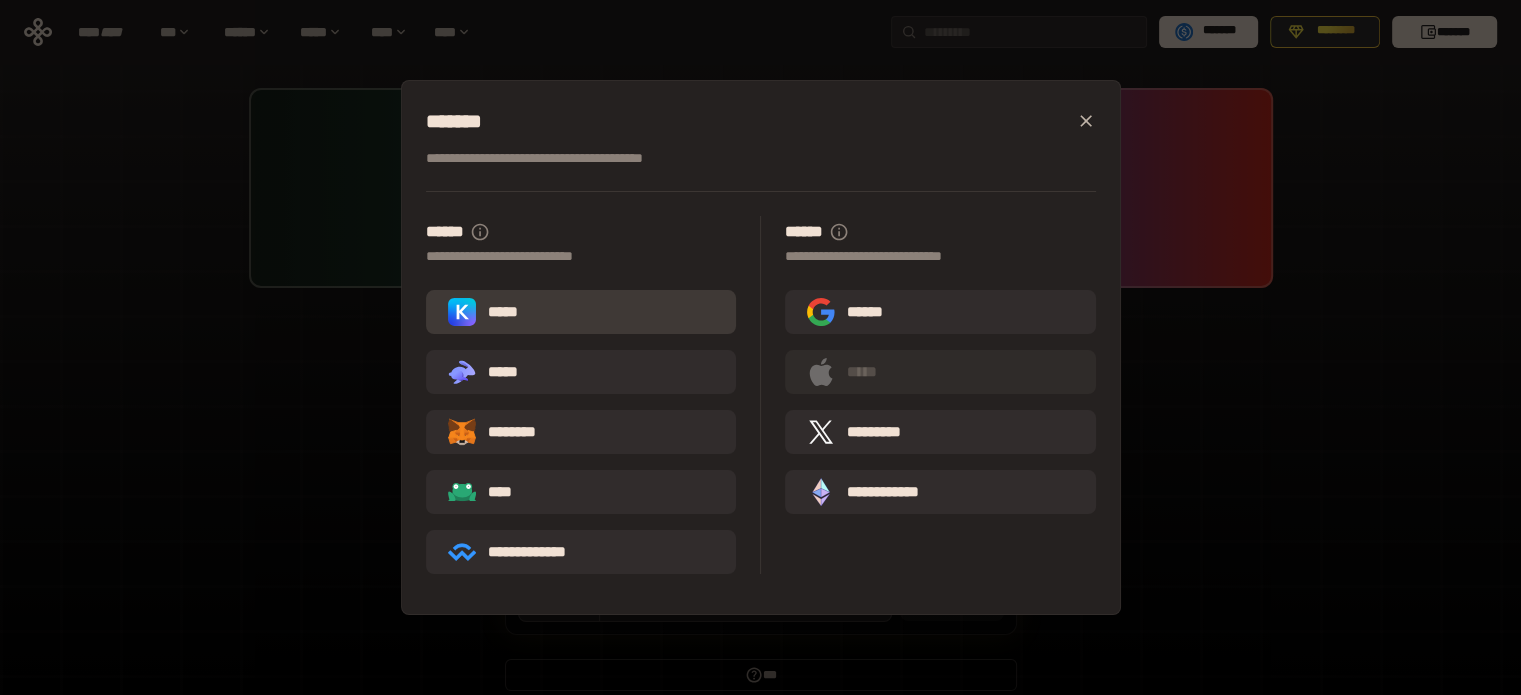 click on "*****" at bounding box center [581, 312] 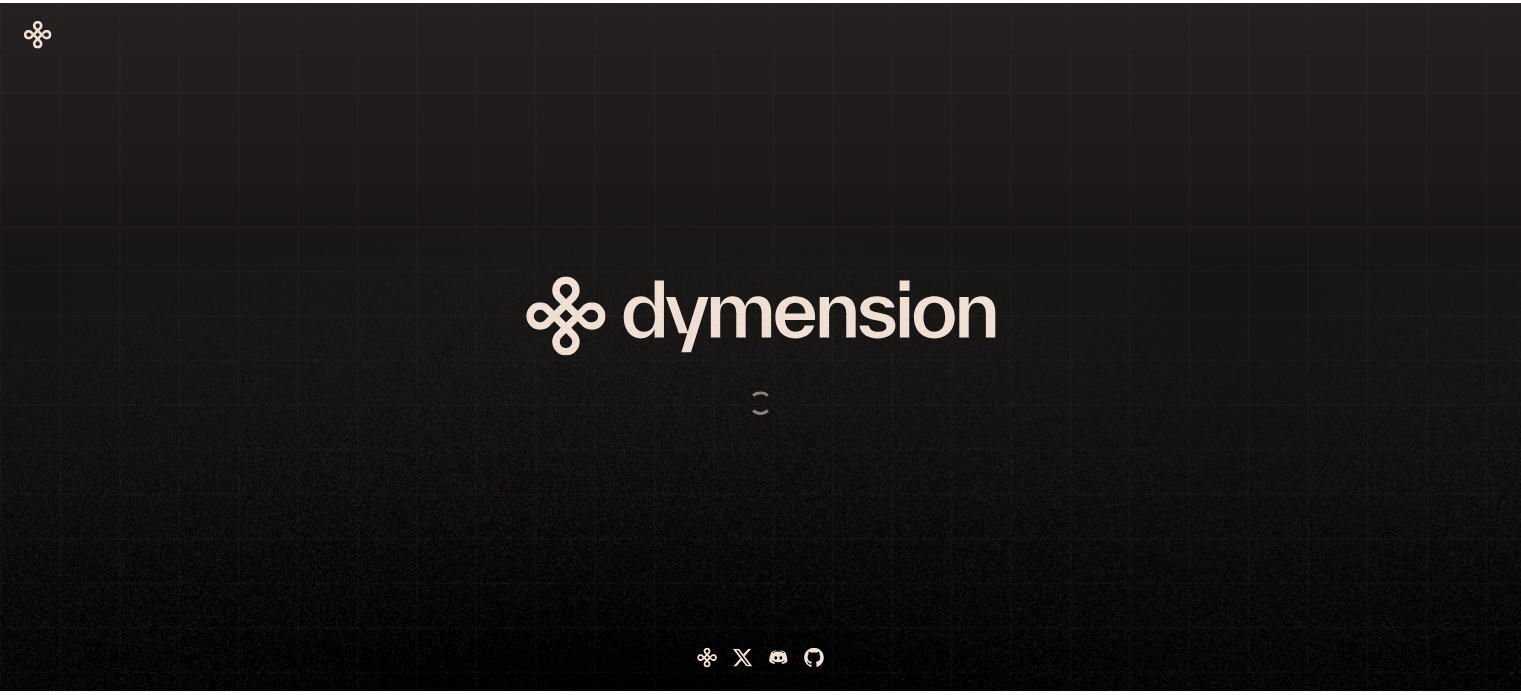 scroll, scrollTop: 0, scrollLeft: 0, axis: both 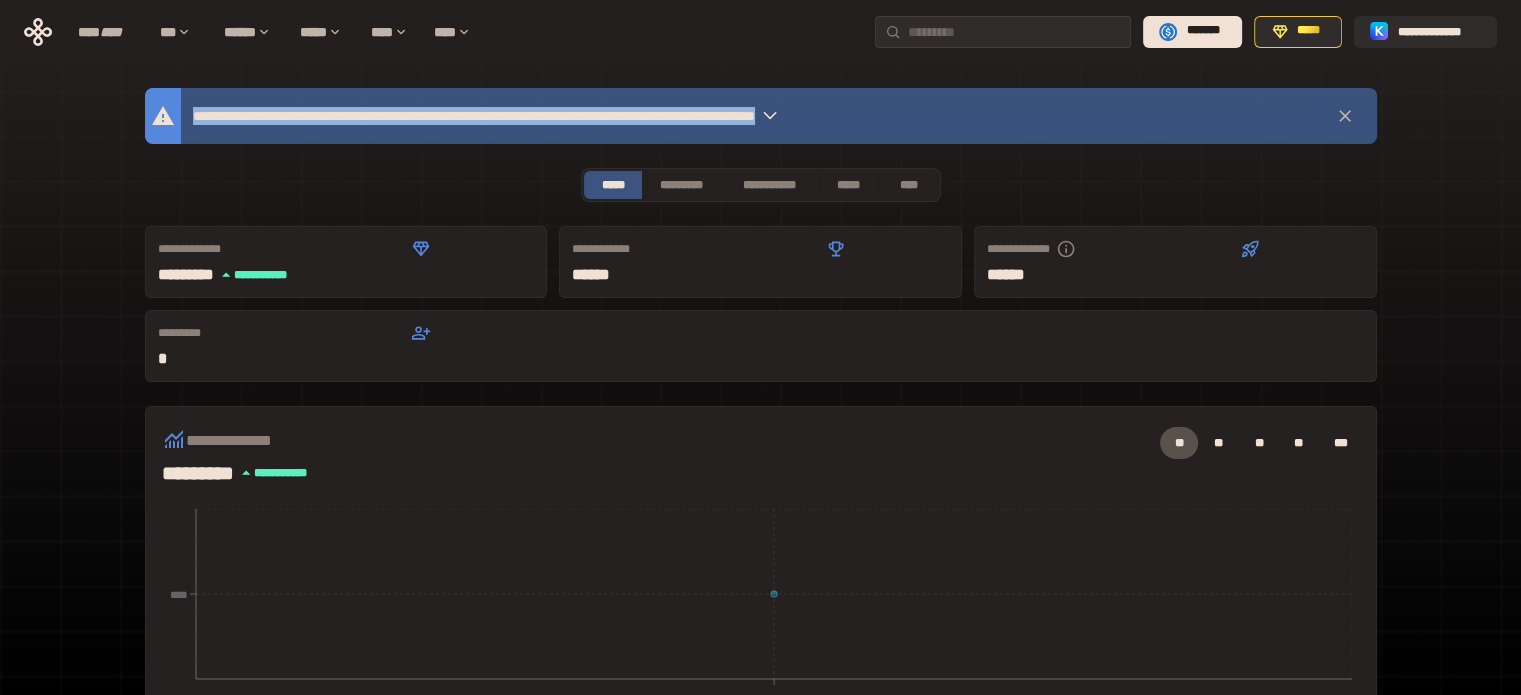 drag, startPoint x: 188, startPoint y: 115, endPoint x: 1001, endPoint y: 122, distance: 813.03015 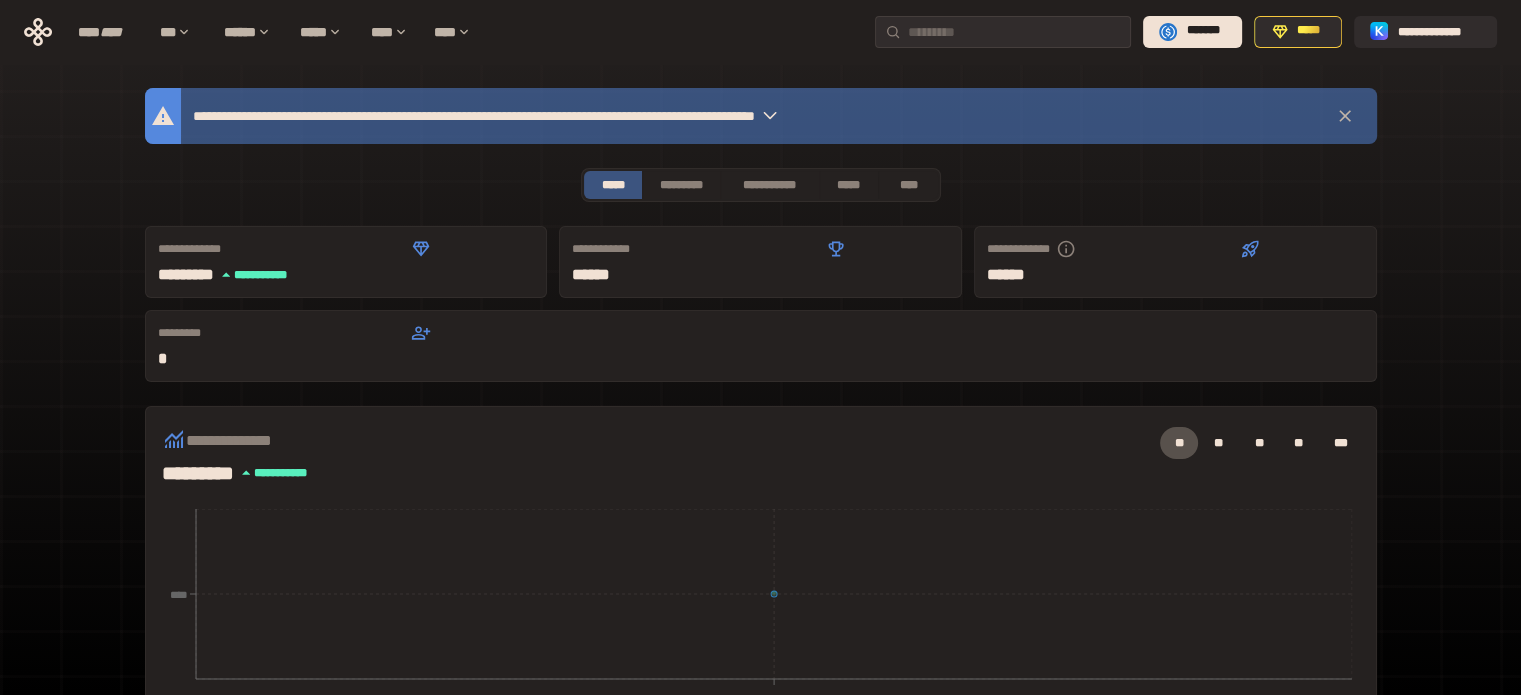 click on "**********" at bounding box center [597, 116] 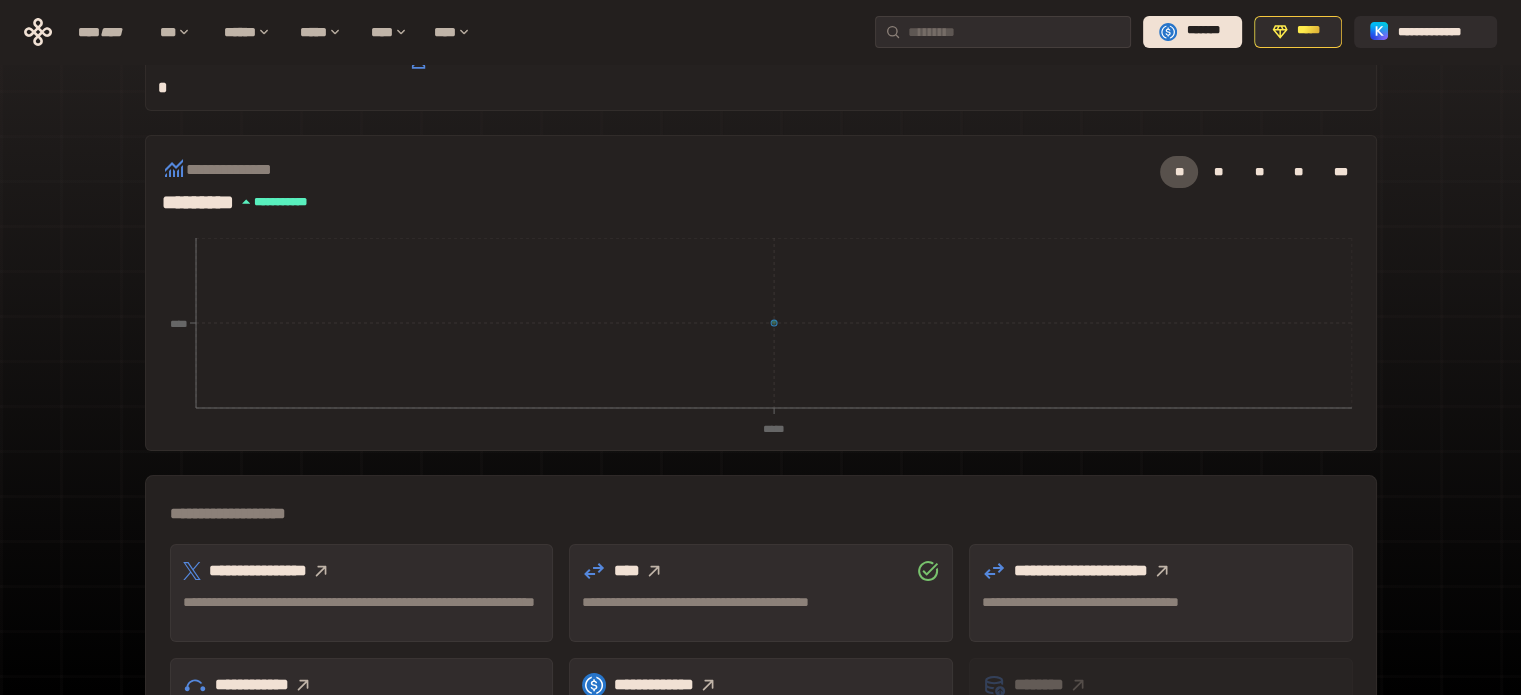 scroll, scrollTop: 589, scrollLeft: 0, axis: vertical 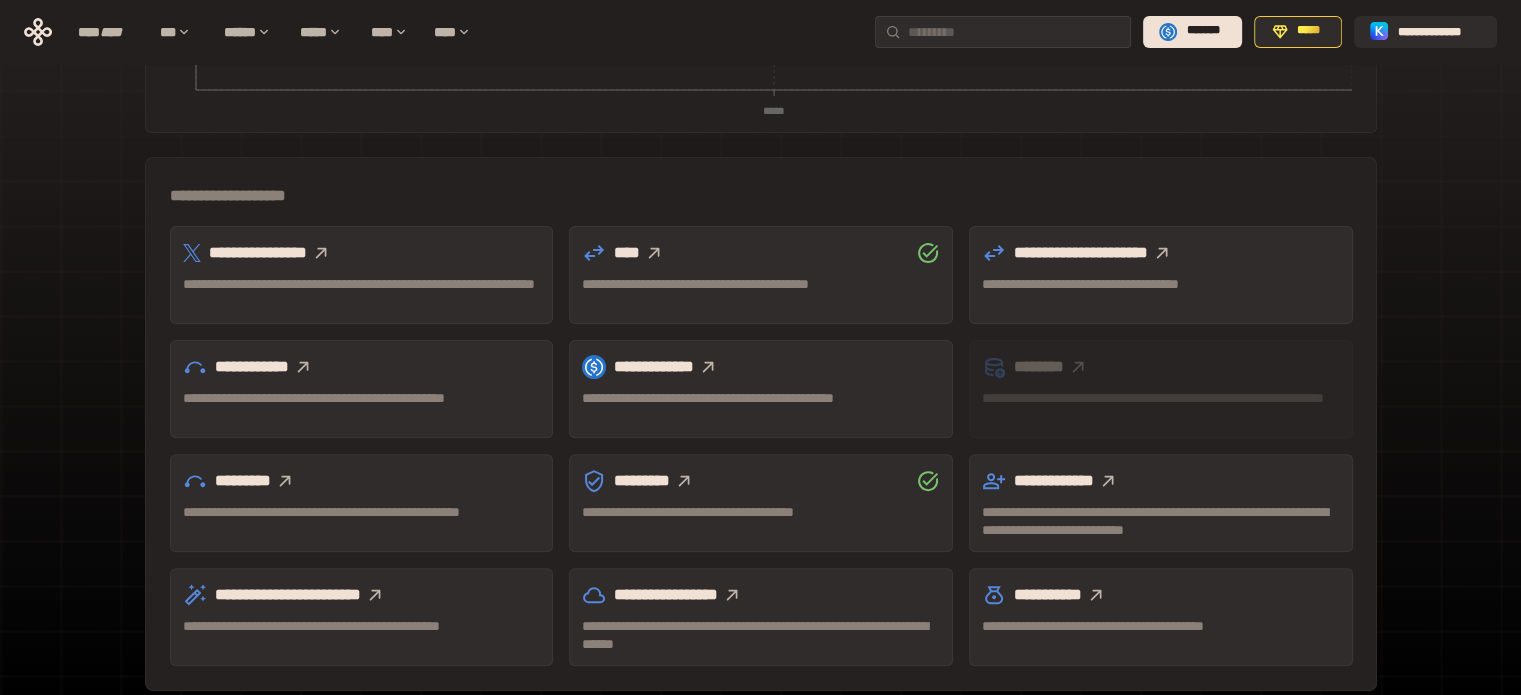 click on "**********" at bounding box center (362, 293) 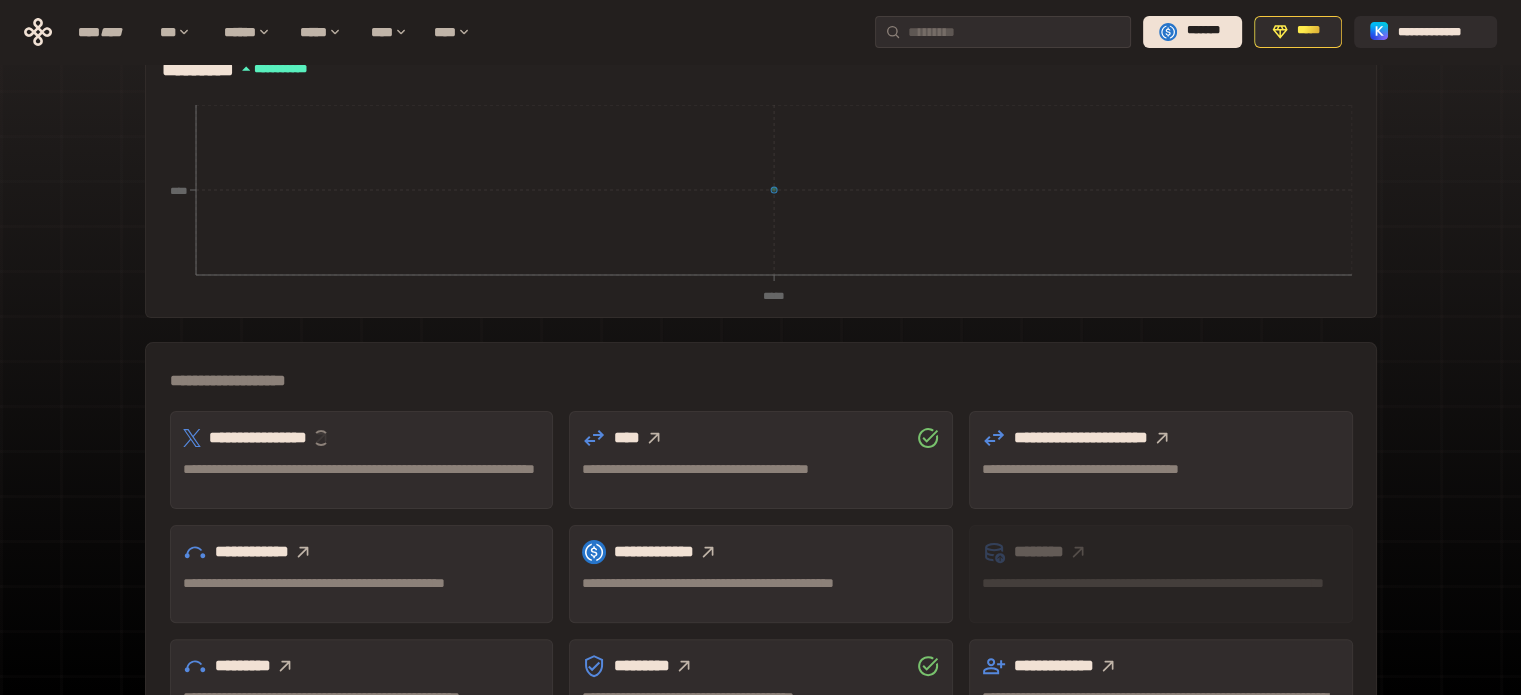 scroll, scrollTop: 406, scrollLeft: 0, axis: vertical 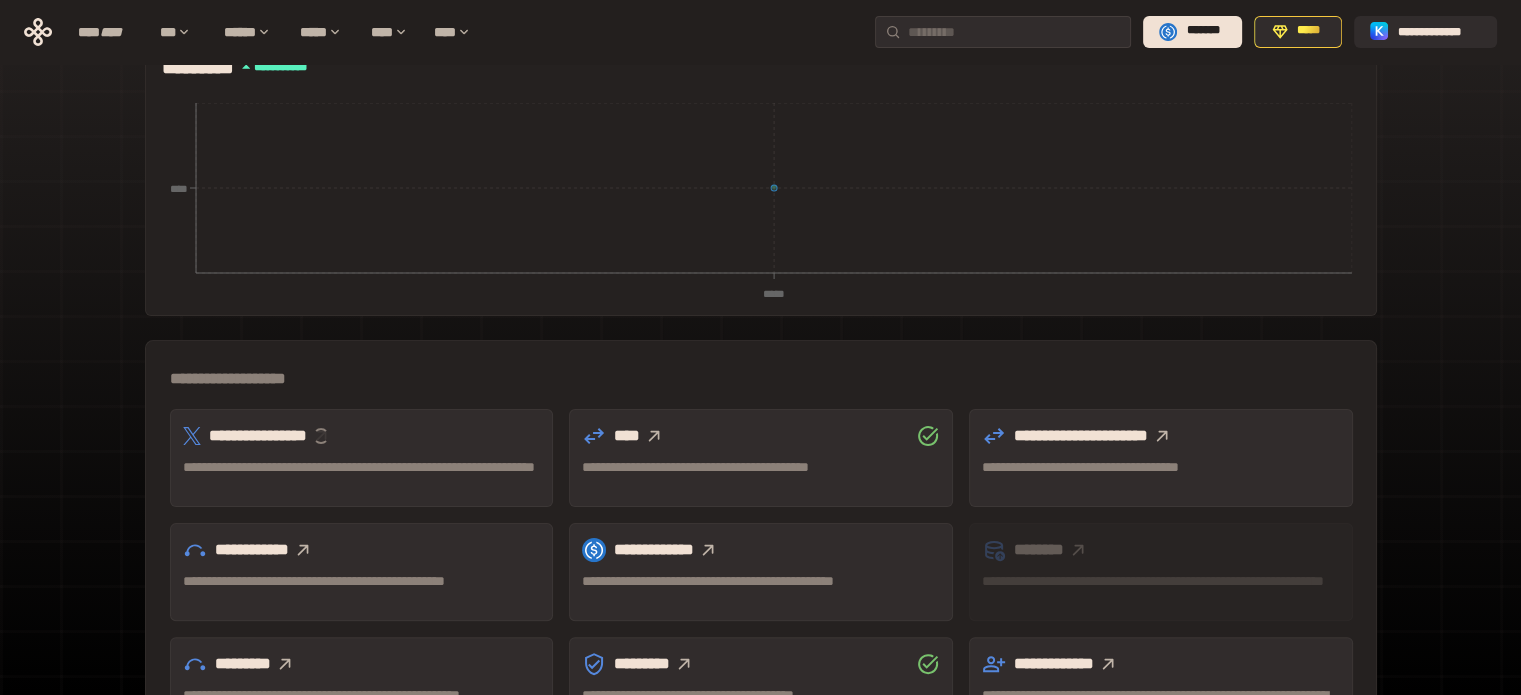 click at bounding box center [320, 436] 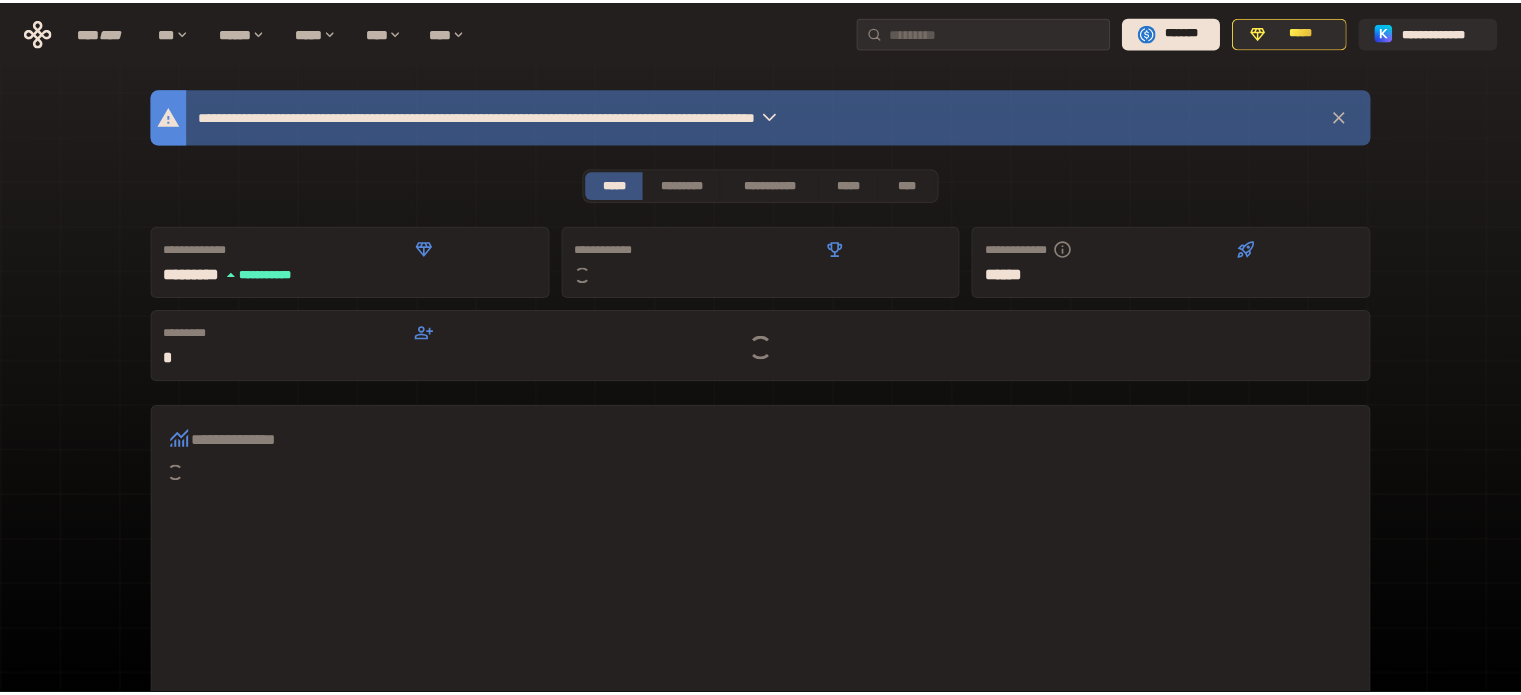 scroll, scrollTop: 406, scrollLeft: 0, axis: vertical 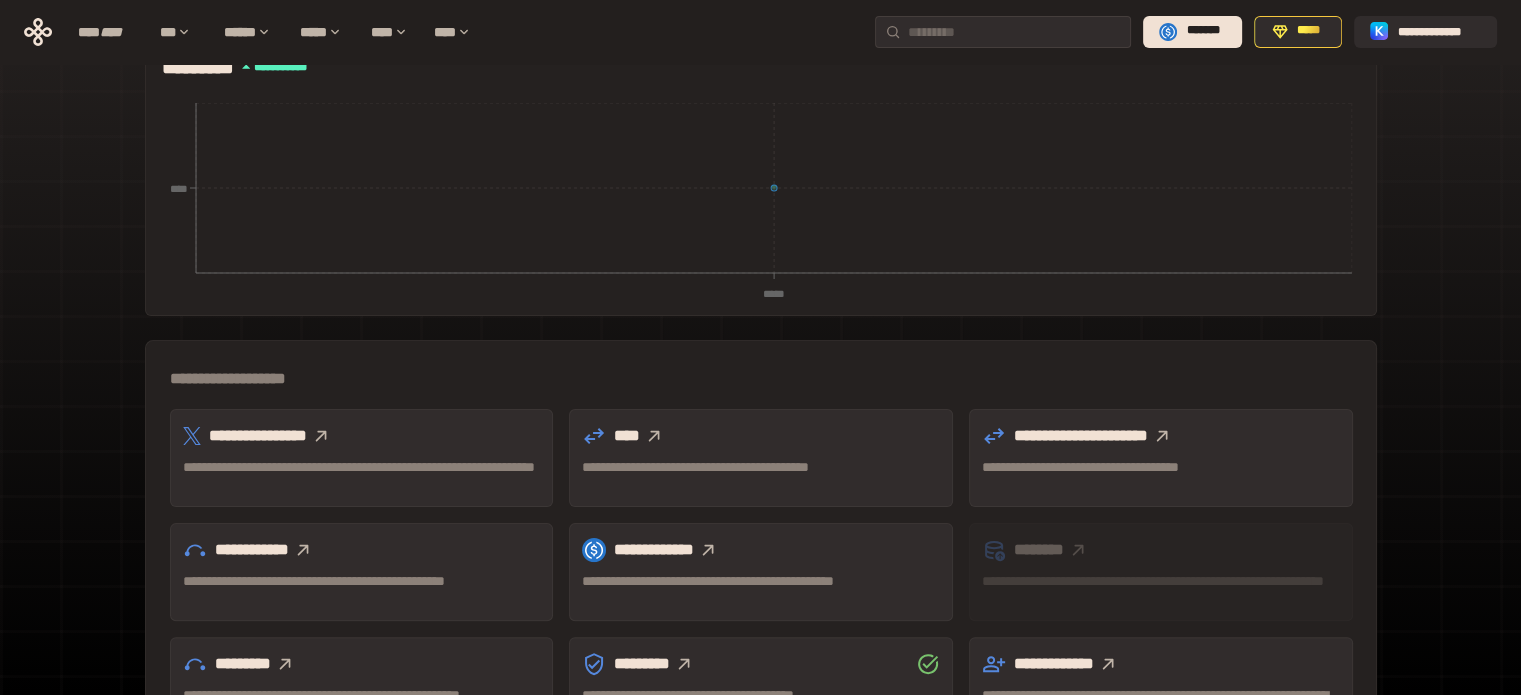 click 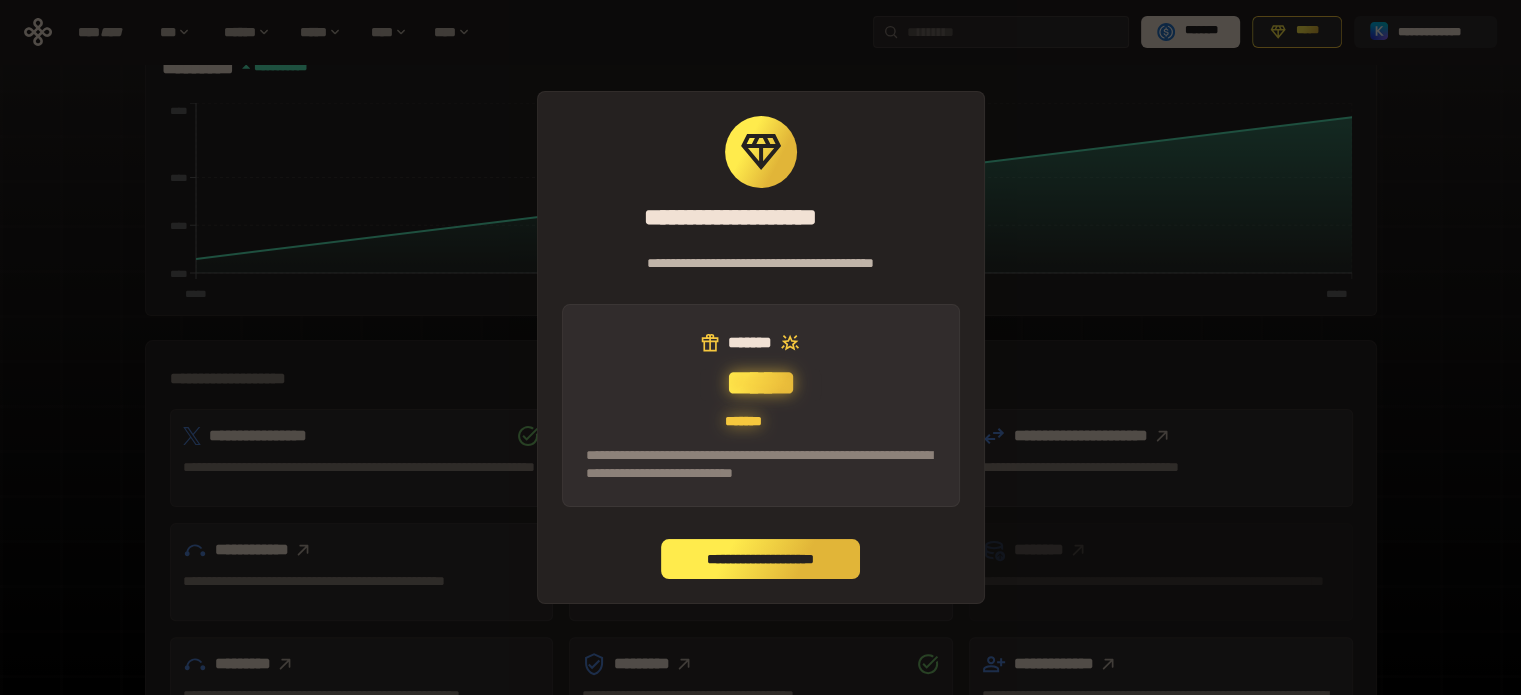 click on "**********" at bounding box center (761, 559) 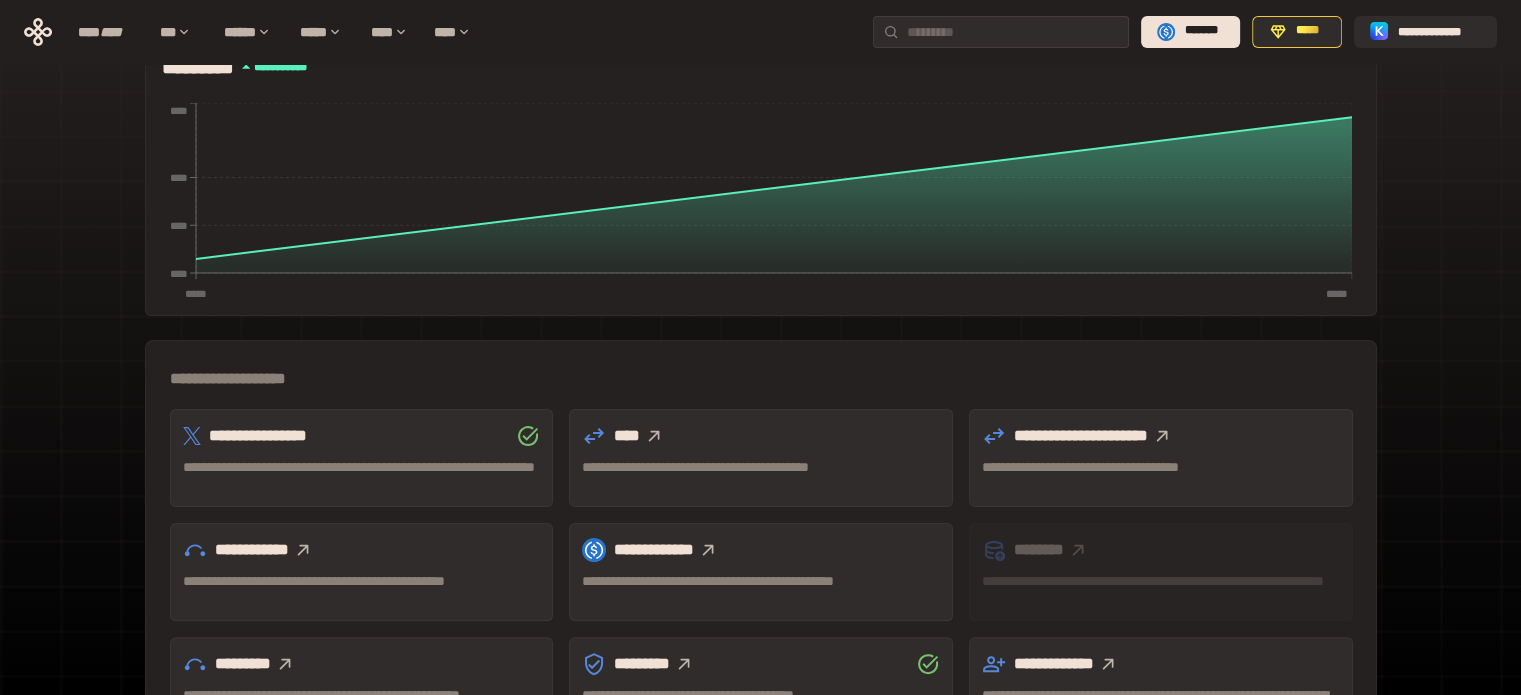 click at bounding box center [303, 550] 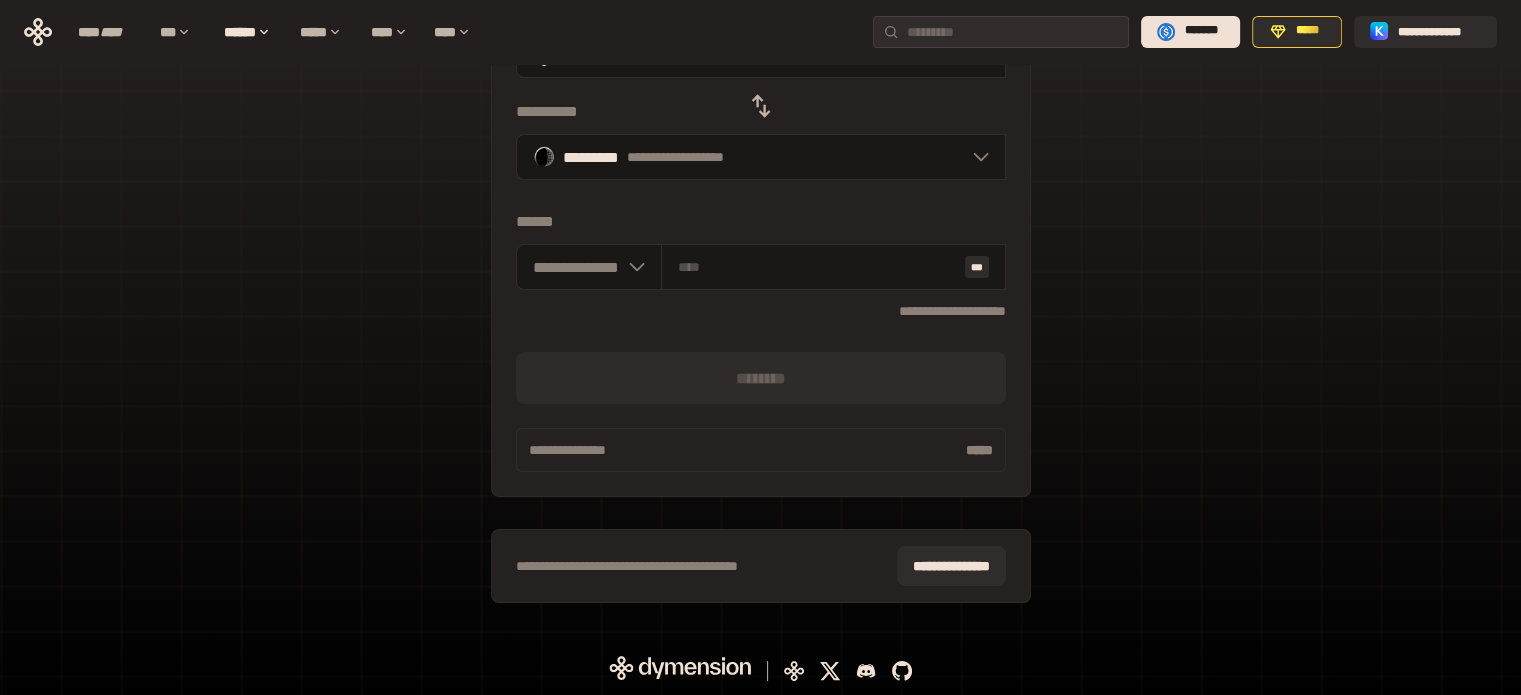 scroll, scrollTop: 177, scrollLeft: 0, axis: vertical 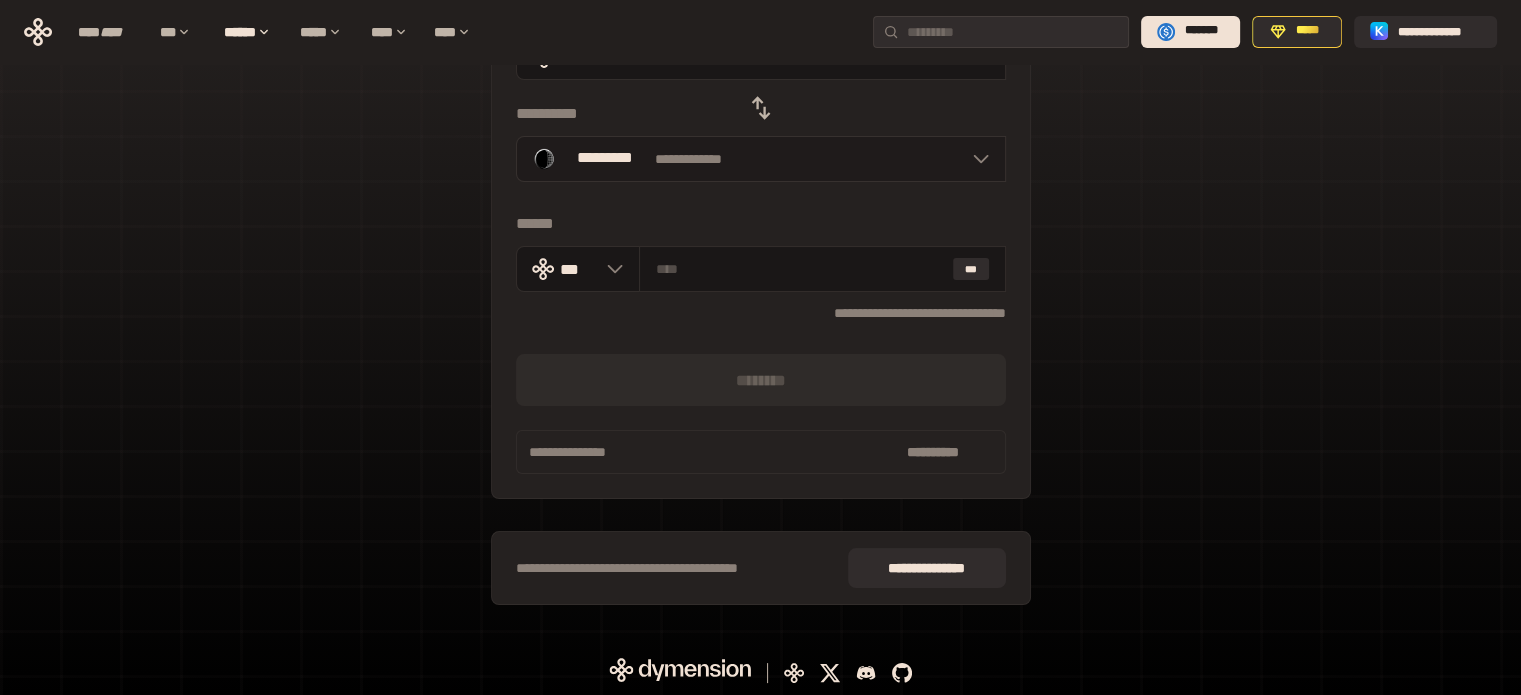click on "**********" at bounding box center [761, 159] 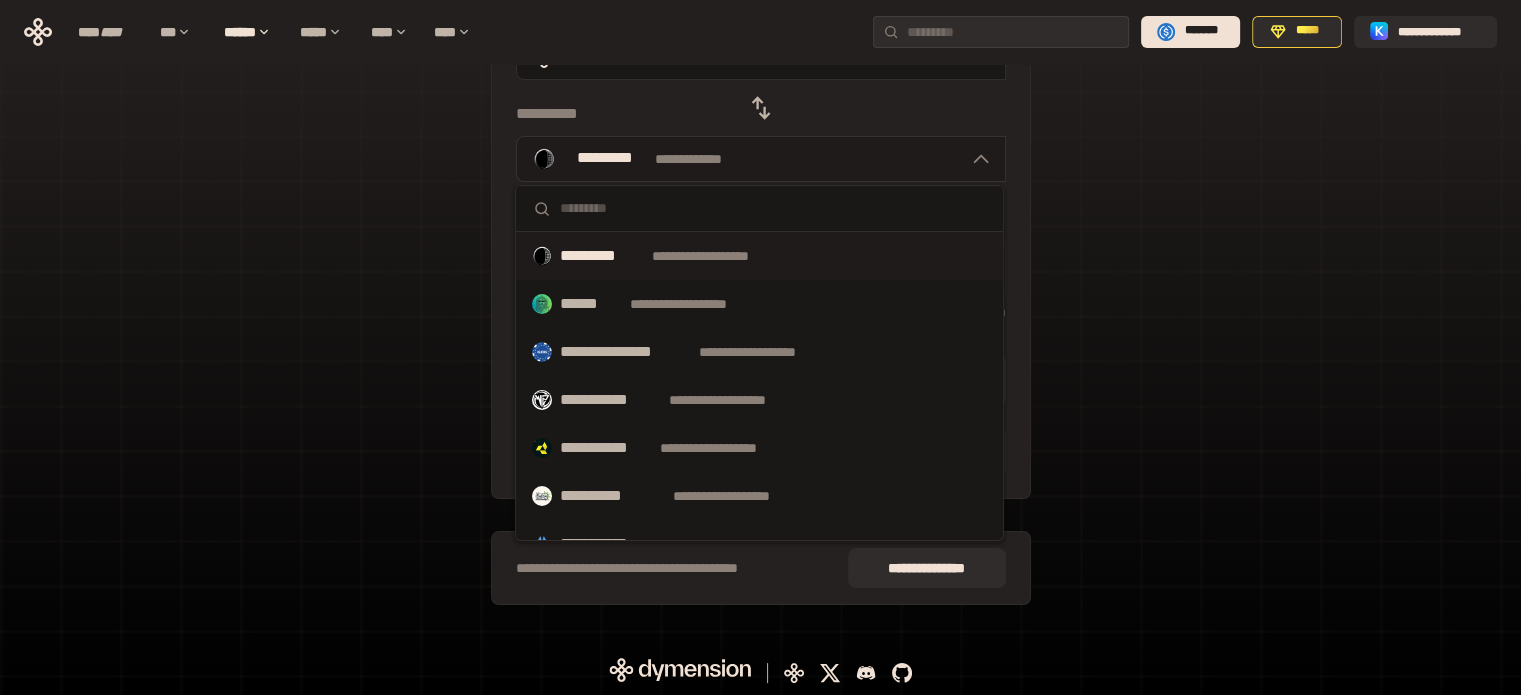 click on "**********" at bounding box center (761, 159) 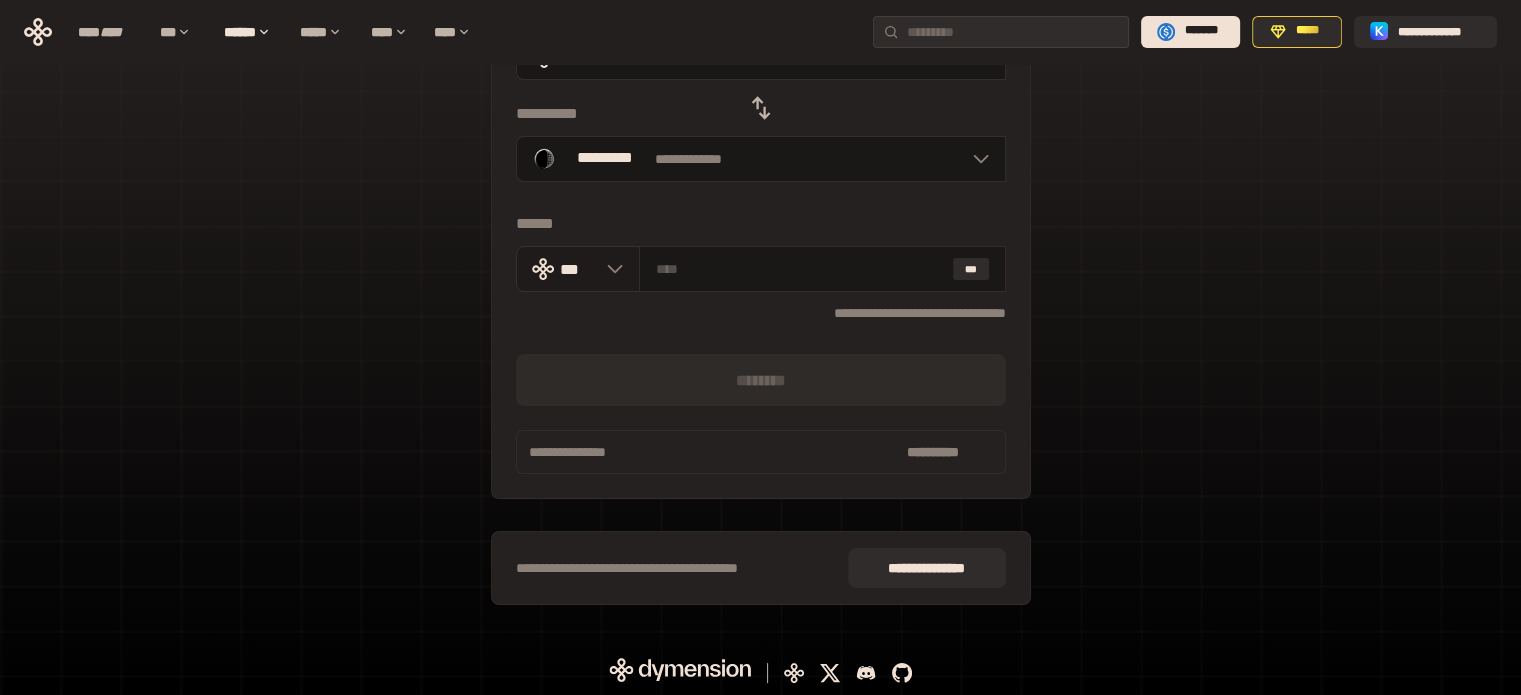 click 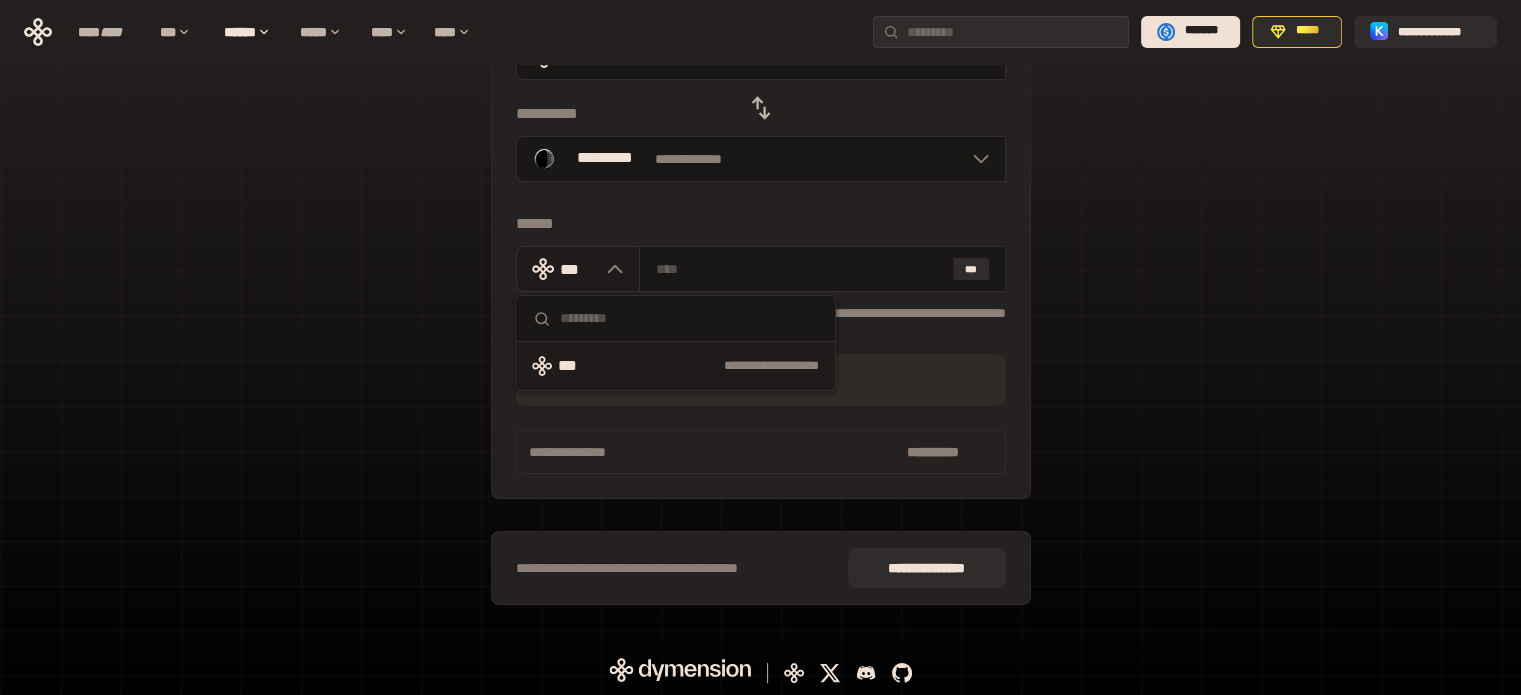 click 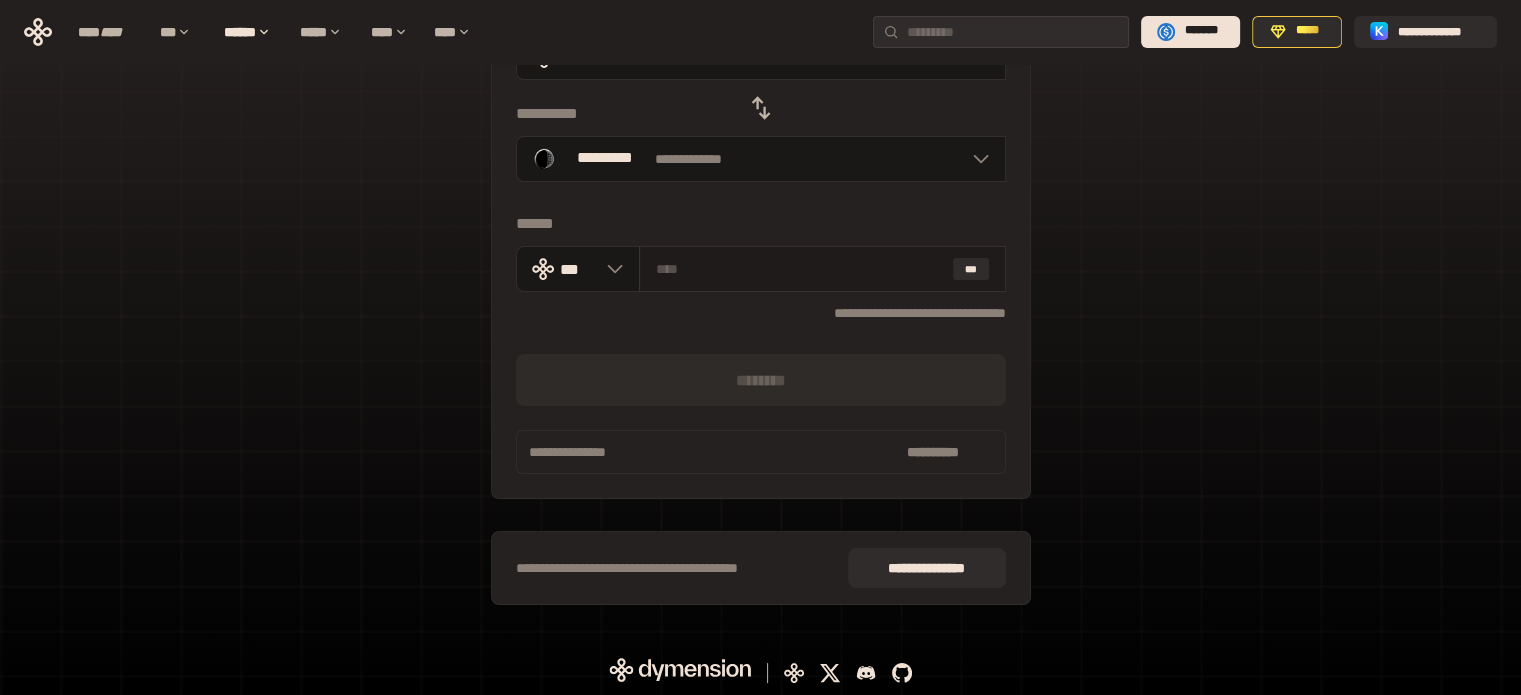click at bounding box center [800, 269] 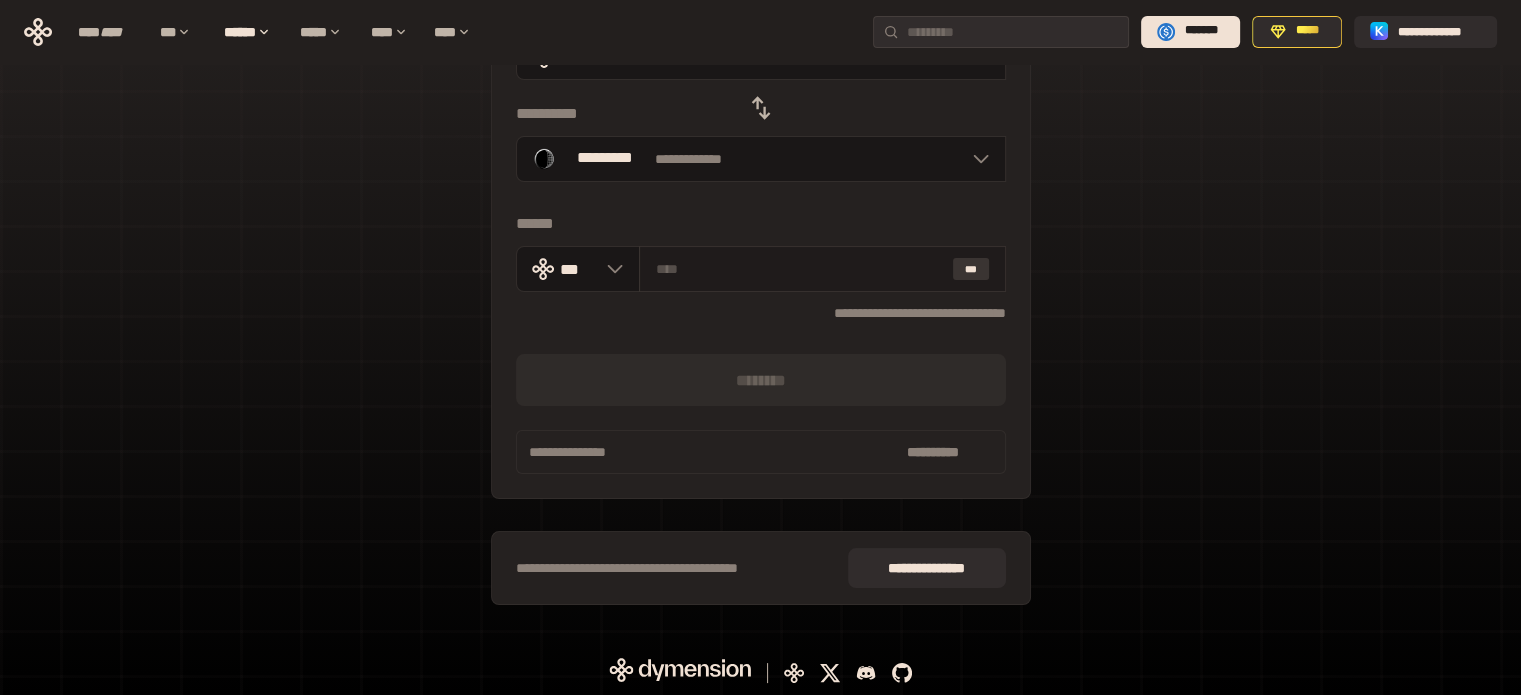 click on "***" at bounding box center [971, 269] 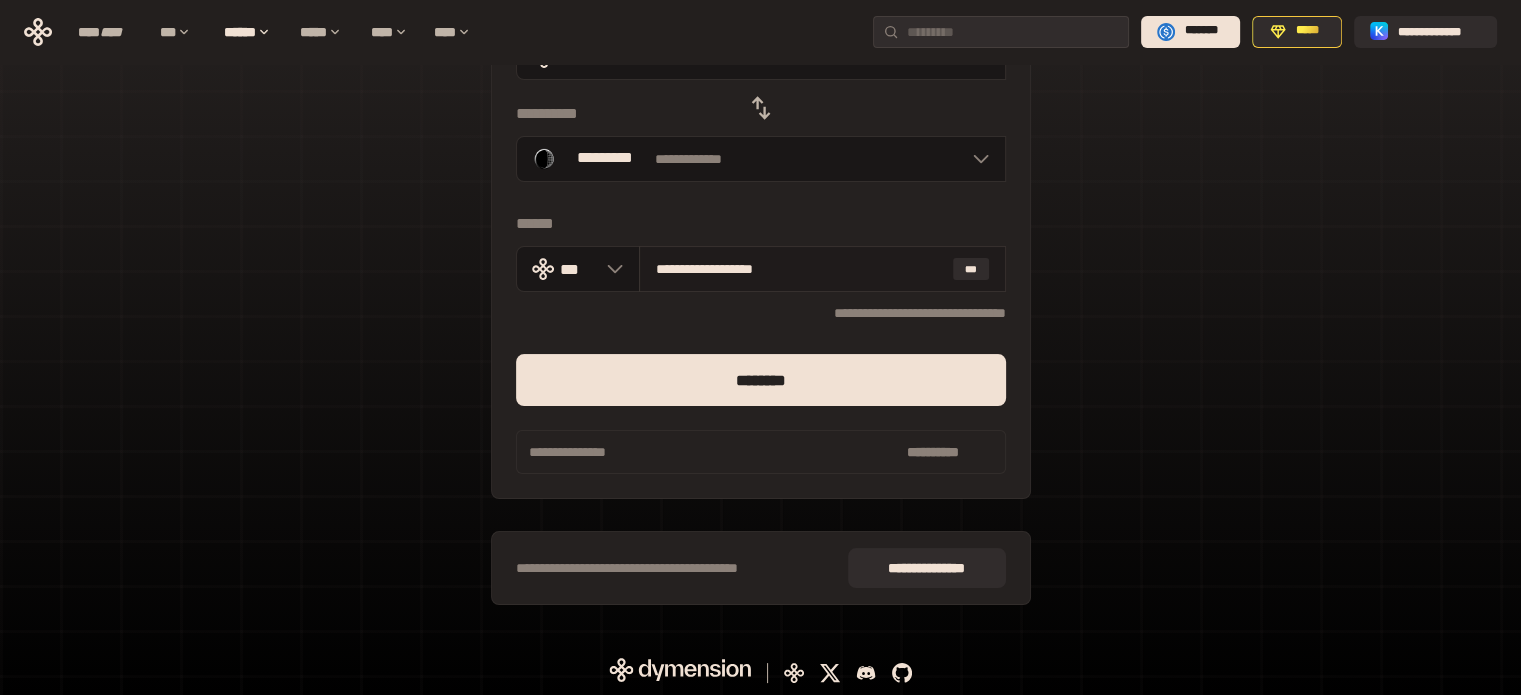 click on "**********" at bounding box center (800, 269) 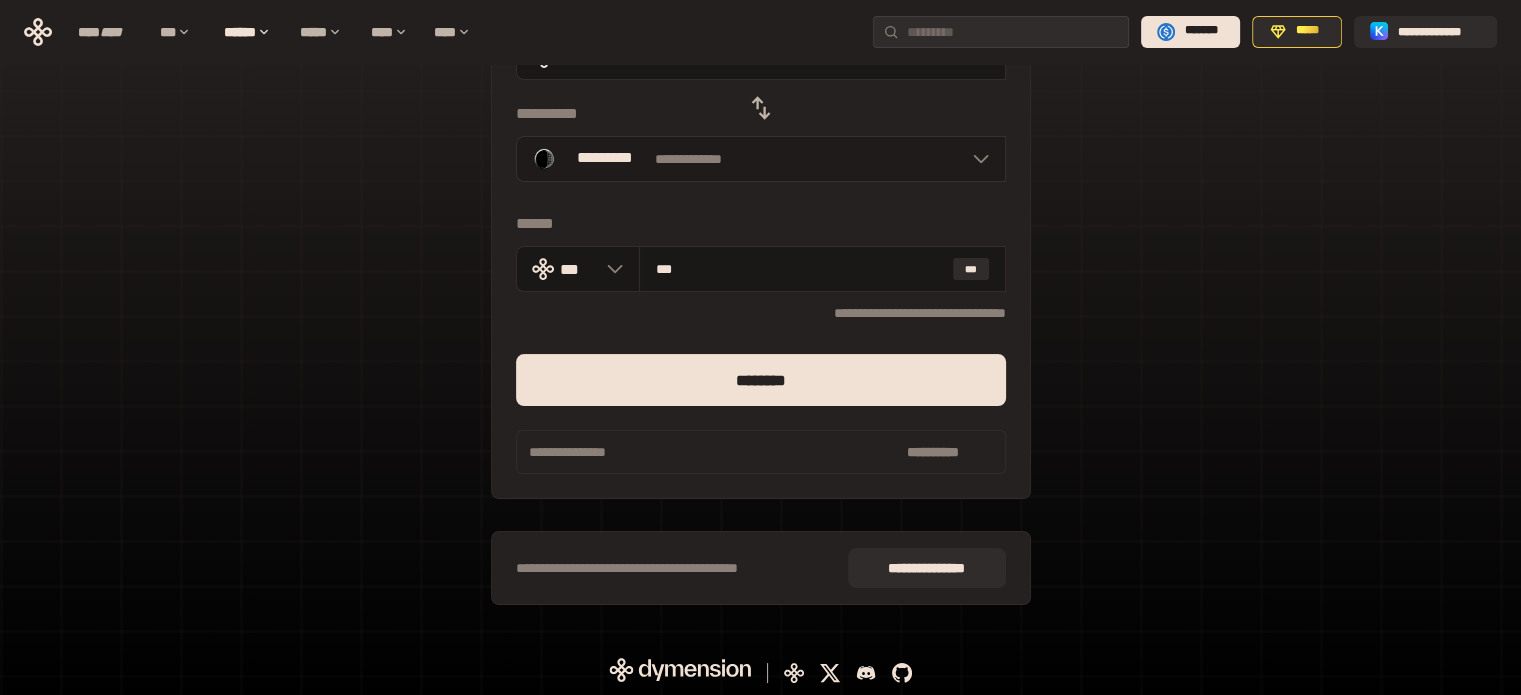 type on "***" 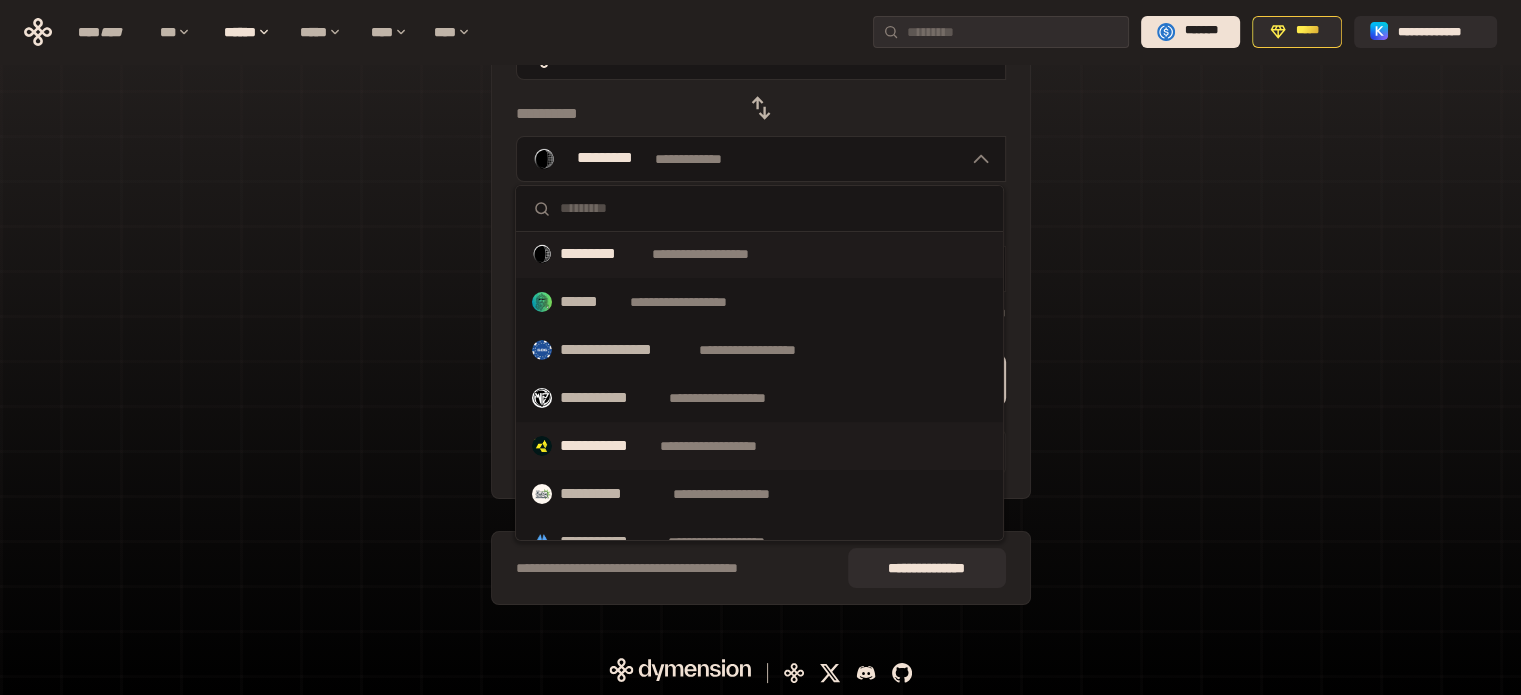 scroll, scrollTop: 0, scrollLeft: 0, axis: both 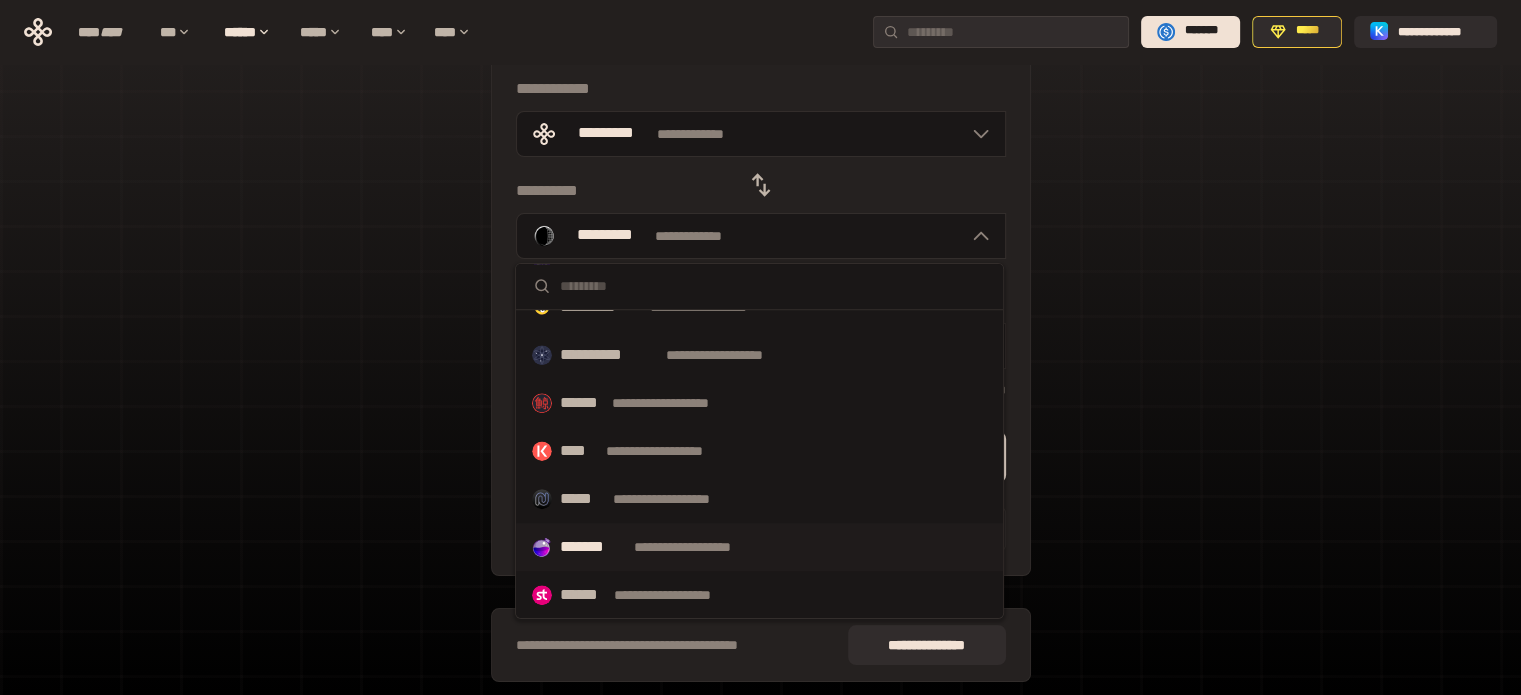 click on "**********" at bounding box center (701, 547) 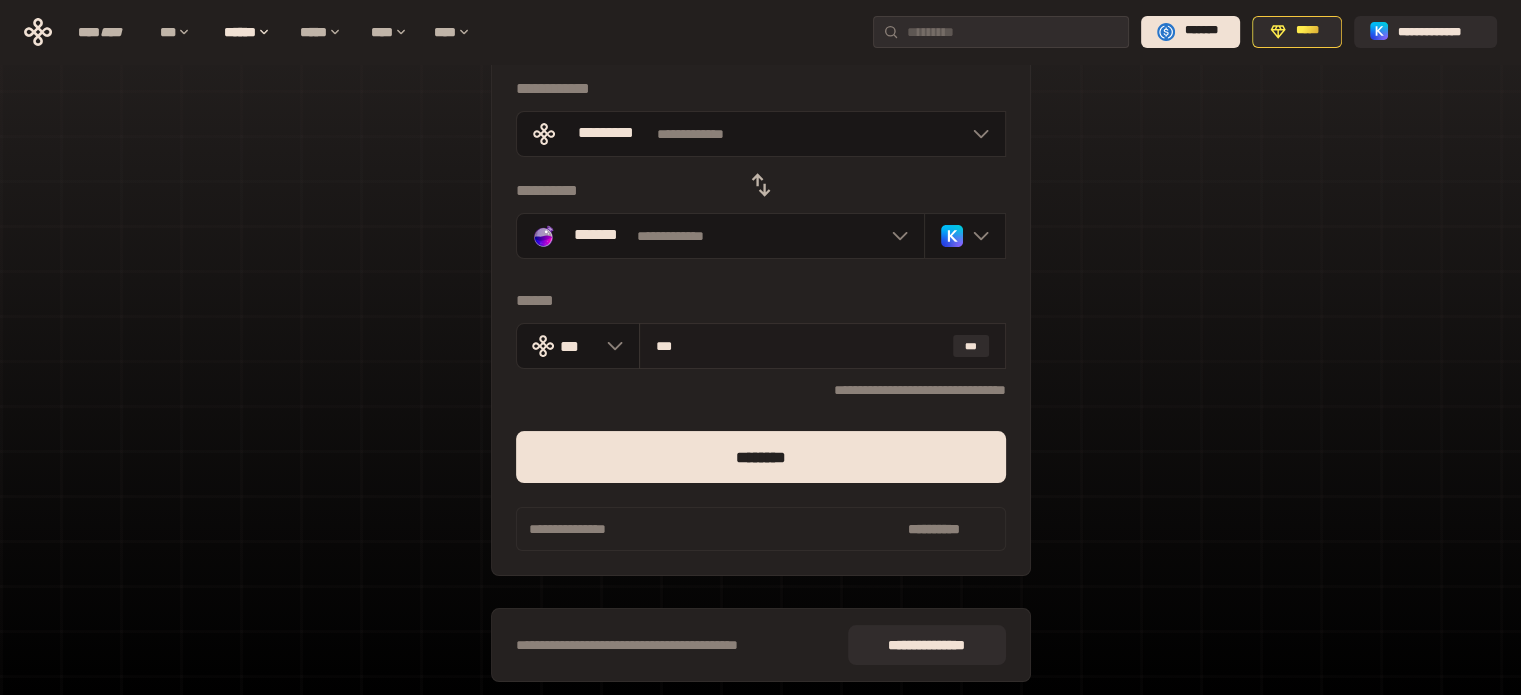 click on "***" at bounding box center [800, 346] 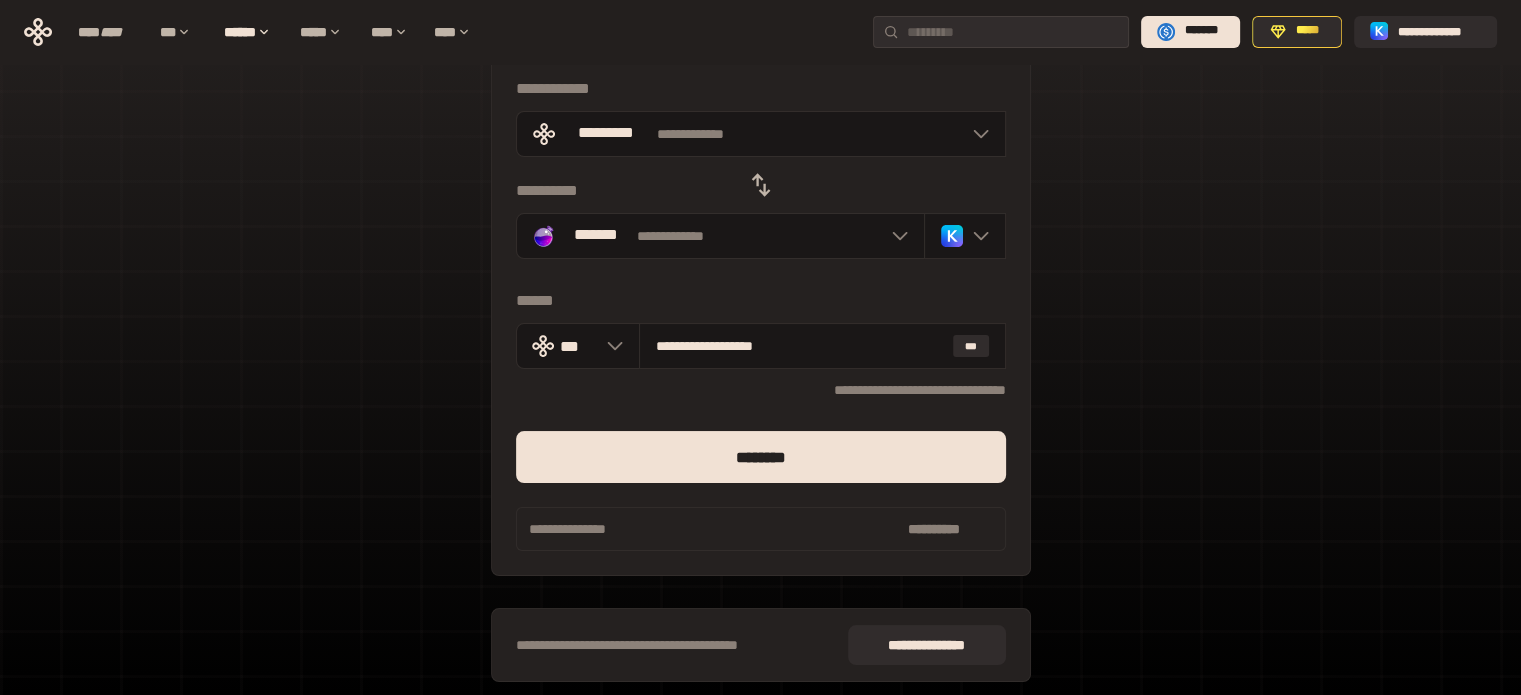 scroll, scrollTop: 0, scrollLeft: 0, axis: both 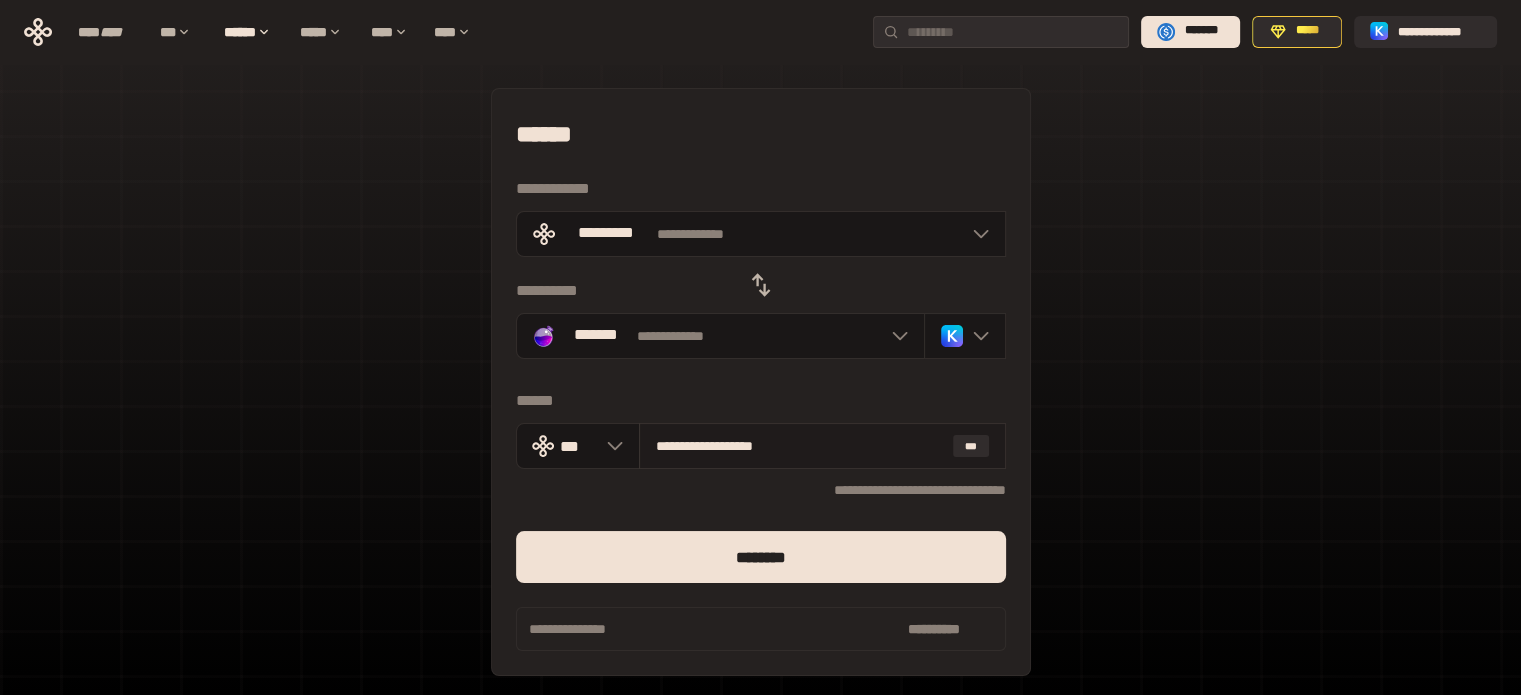 drag, startPoint x: 853, startPoint y: 434, endPoint x: 750, endPoint y: 447, distance: 103.81715 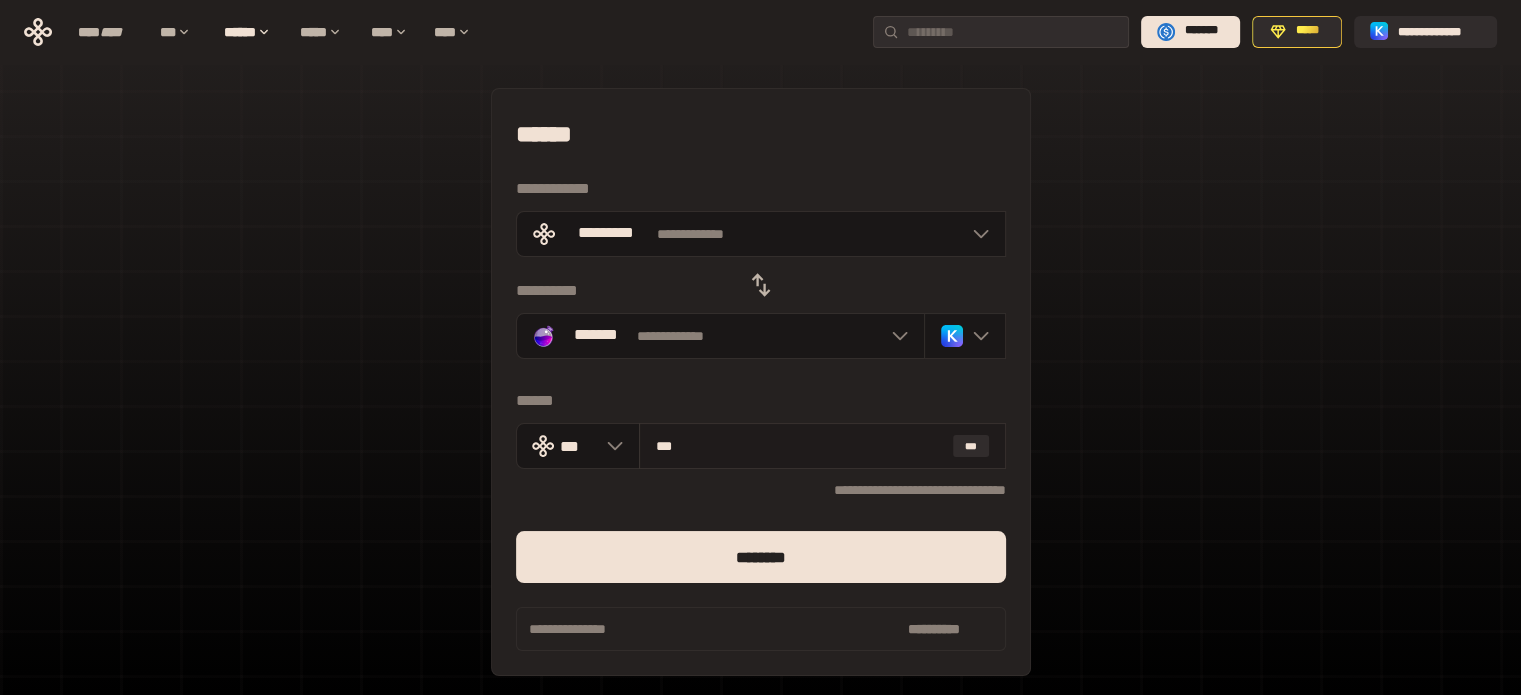 type on "**" 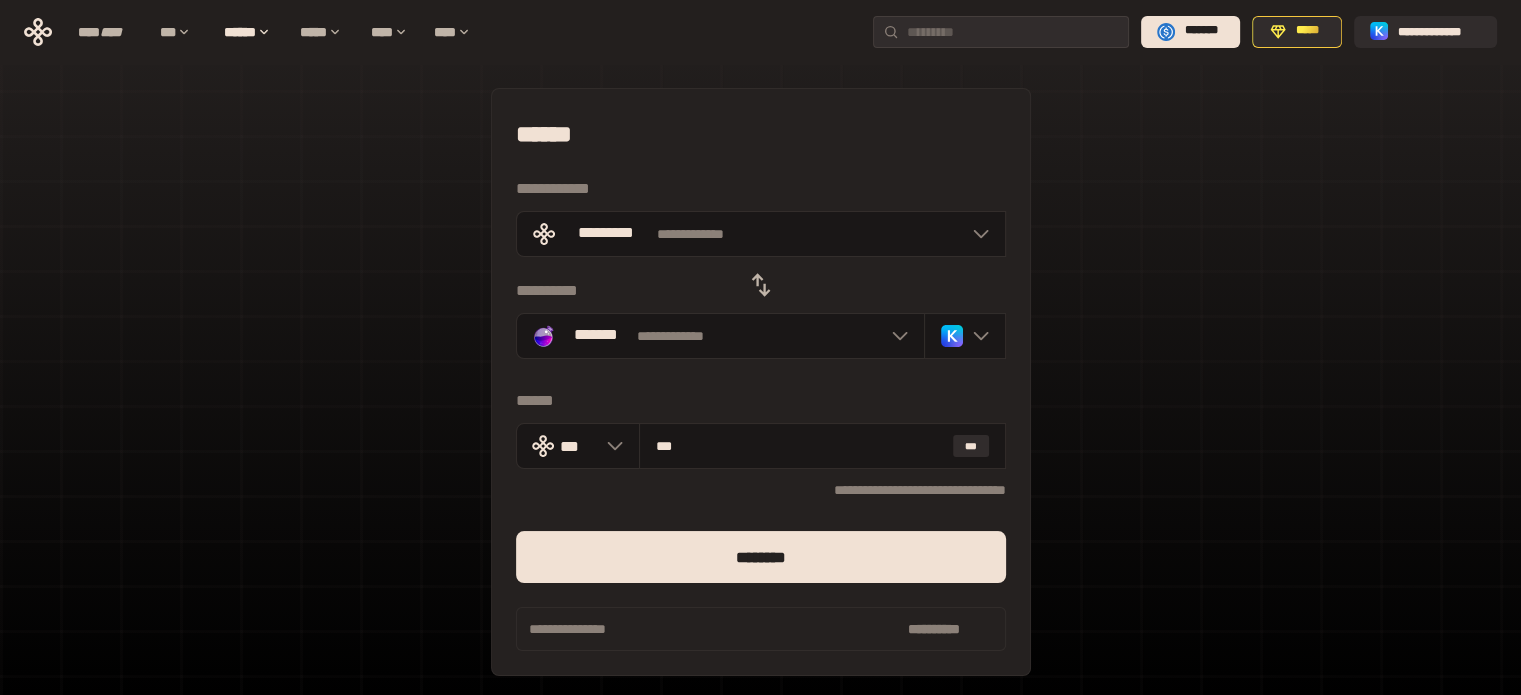 type on "***" 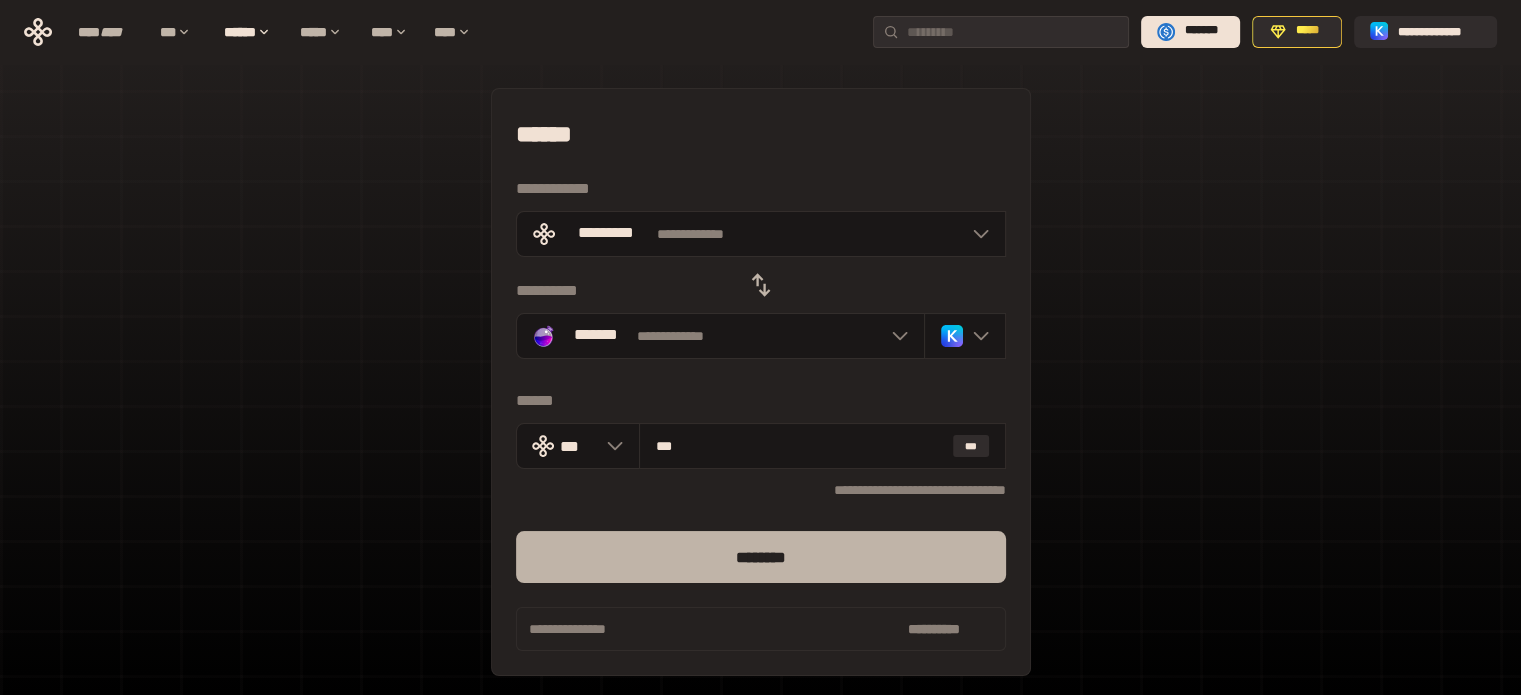 click on "********" at bounding box center (761, 557) 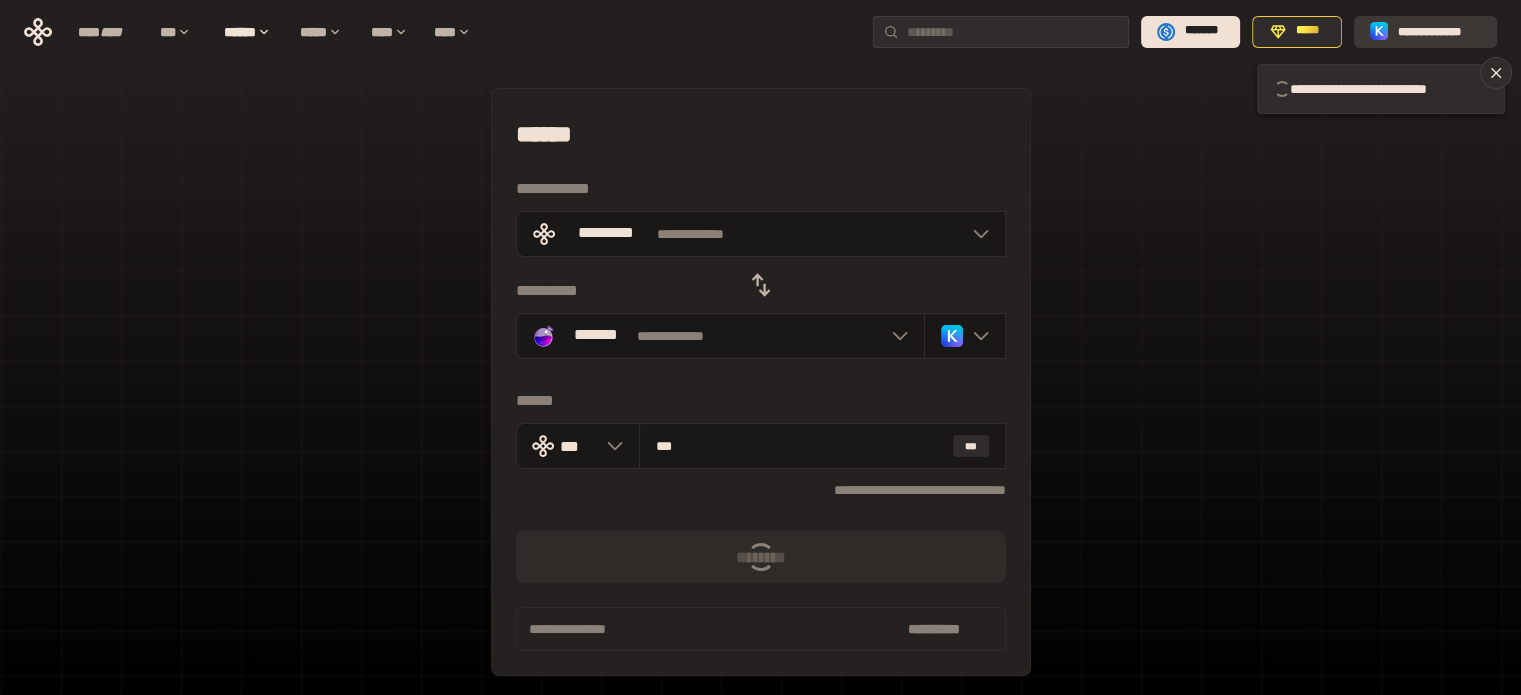 type 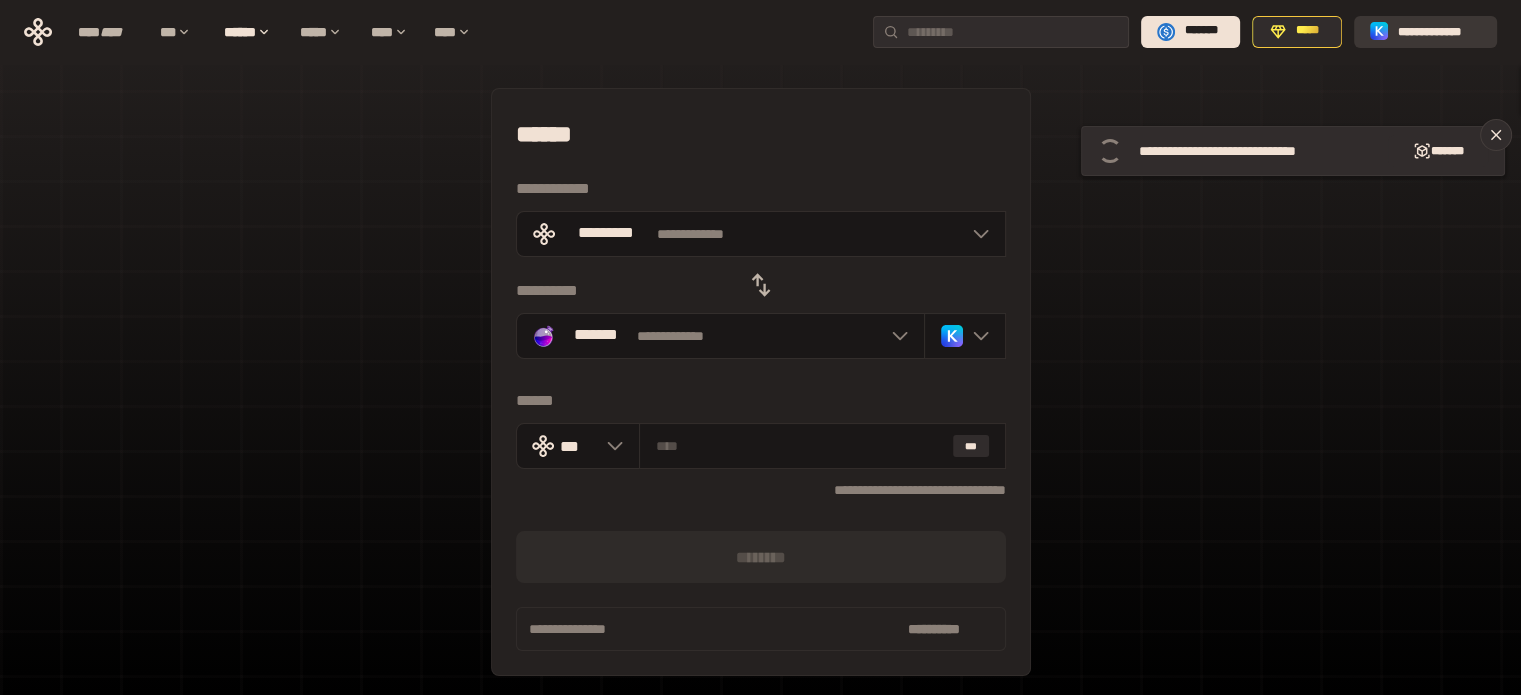 click 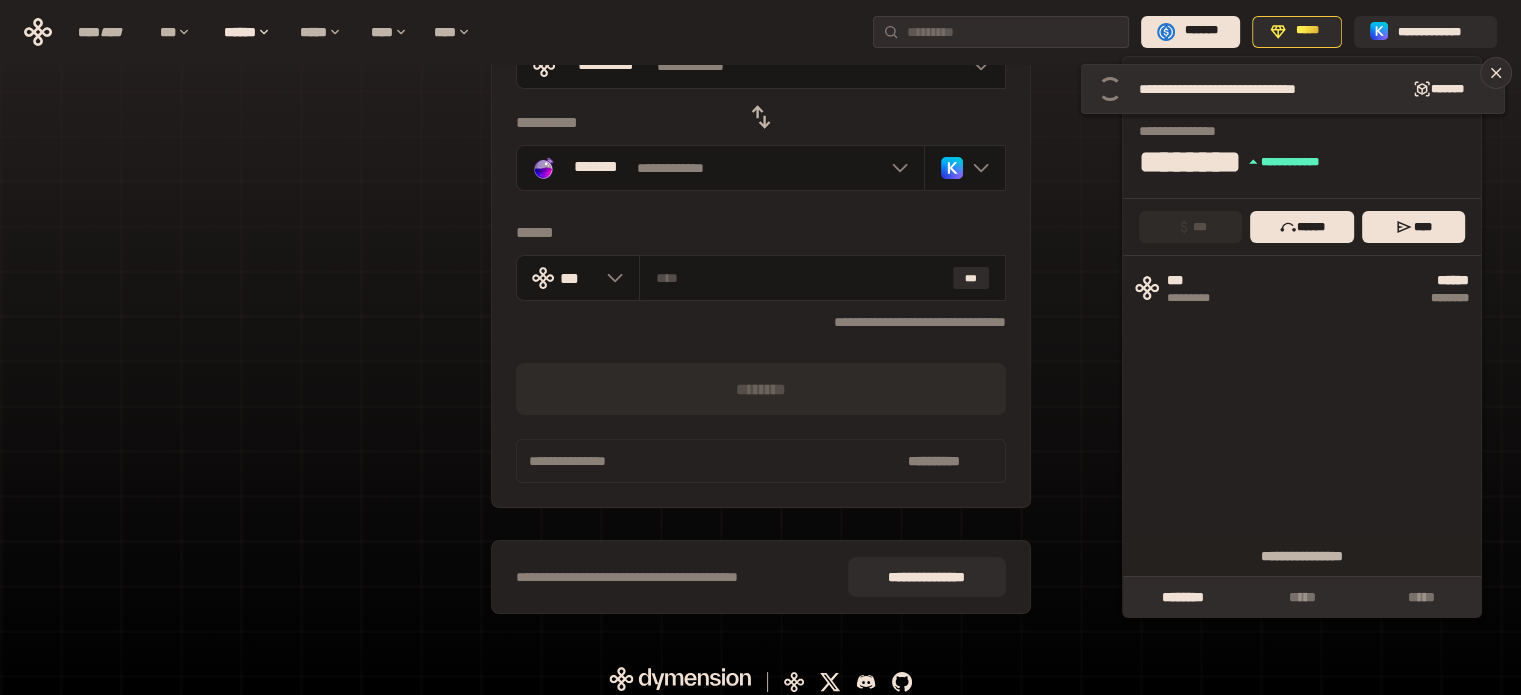 scroll, scrollTop: 177, scrollLeft: 0, axis: vertical 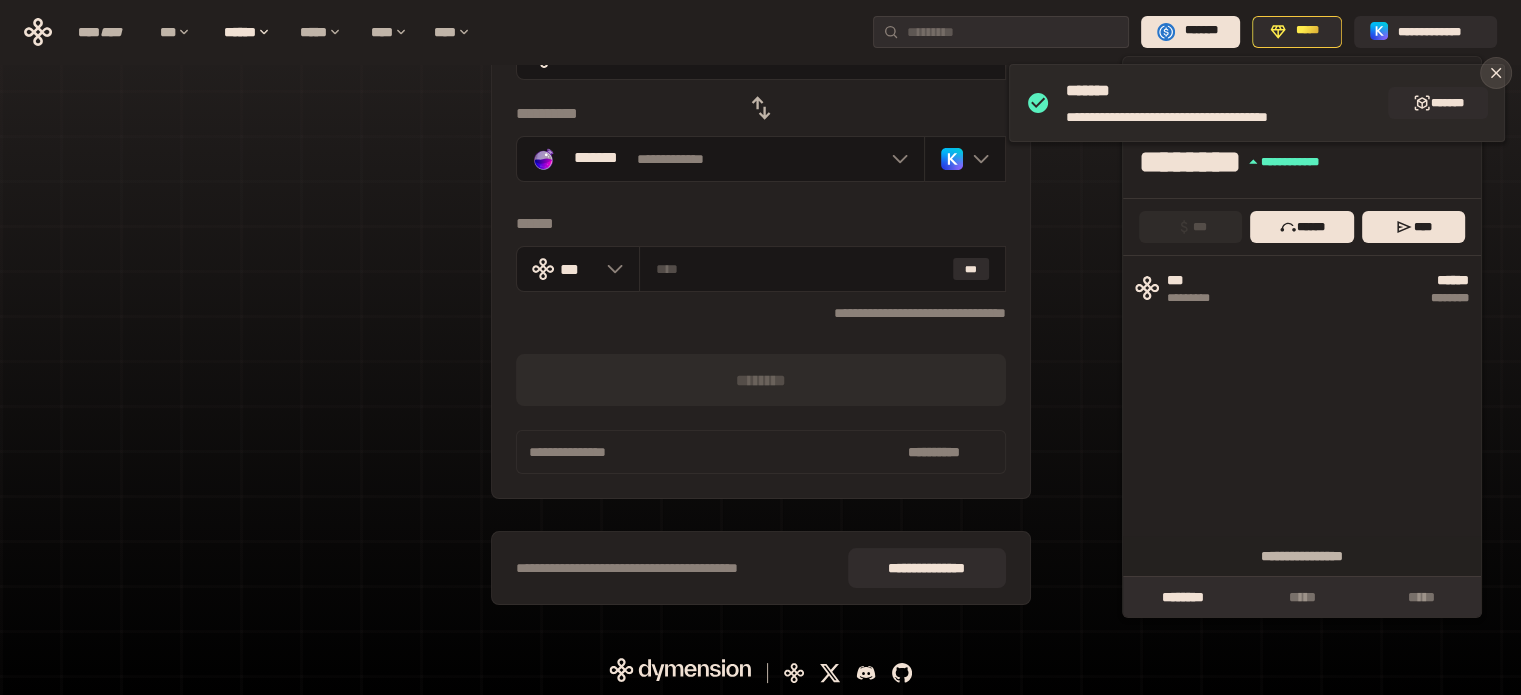 click 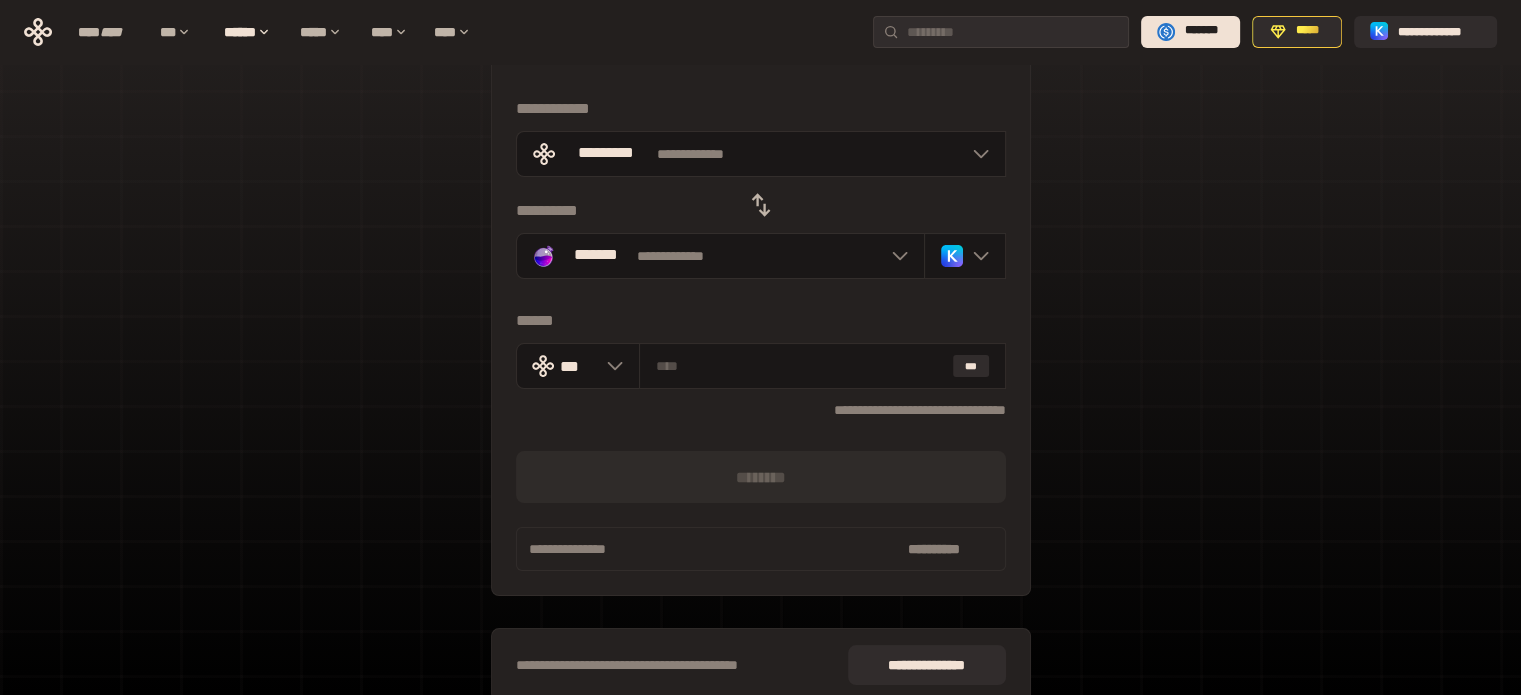 scroll, scrollTop: 0, scrollLeft: 0, axis: both 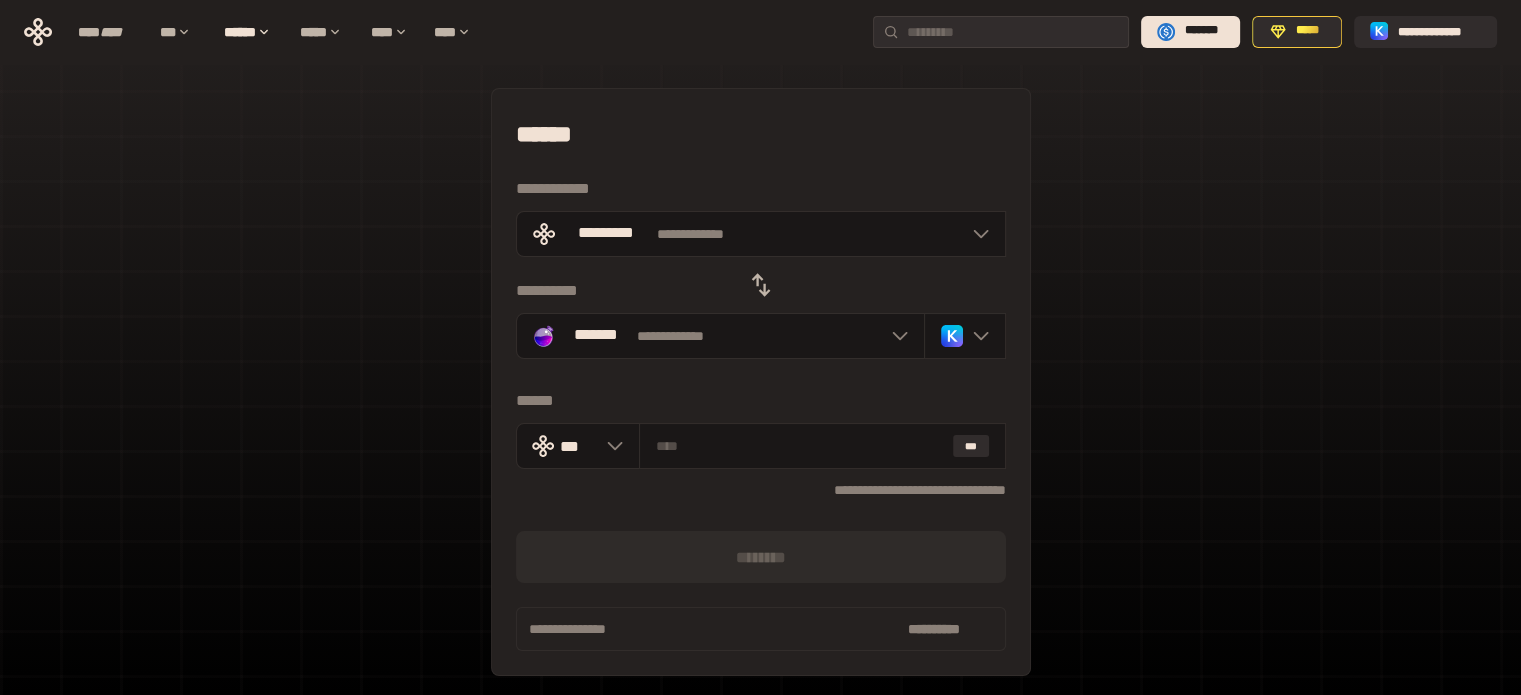 click on "**********" at bounding box center (760, 445) 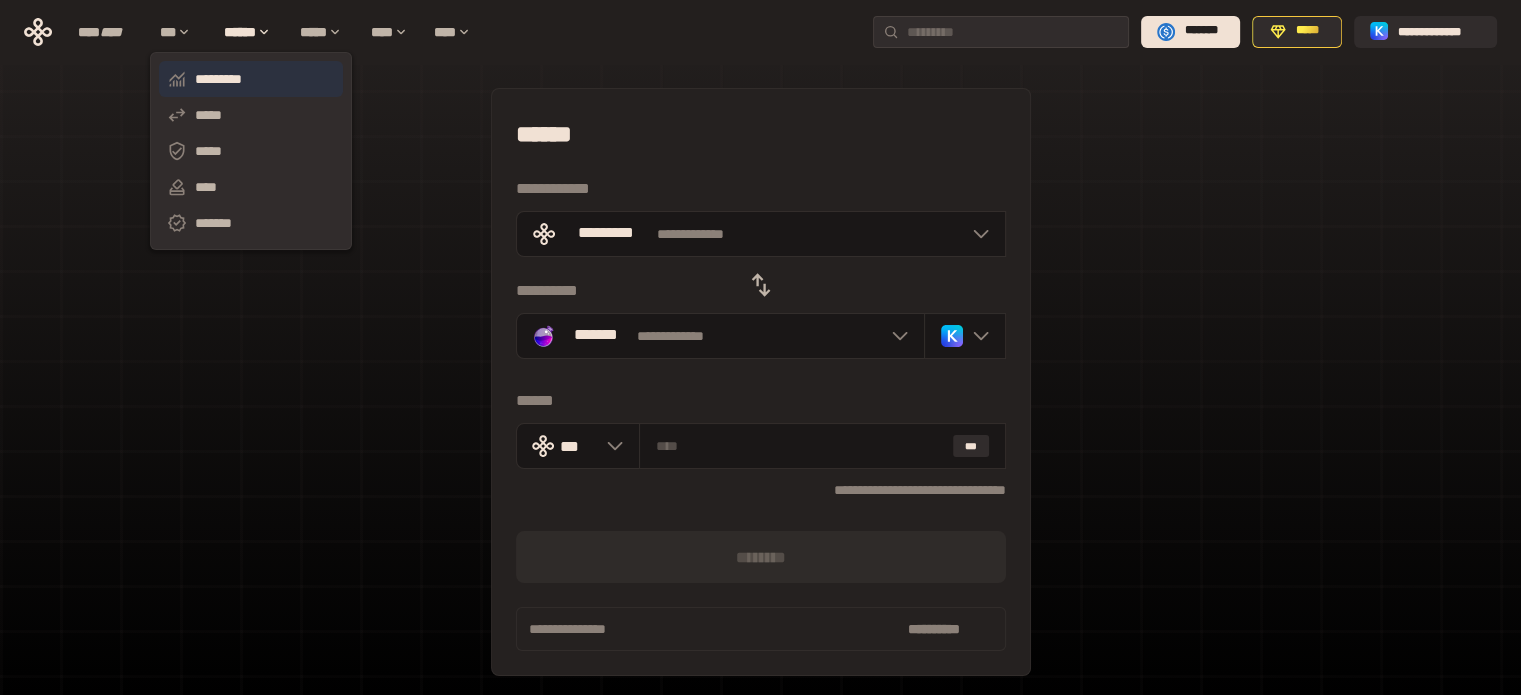 click on "*********" at bounding box center (251, 79) 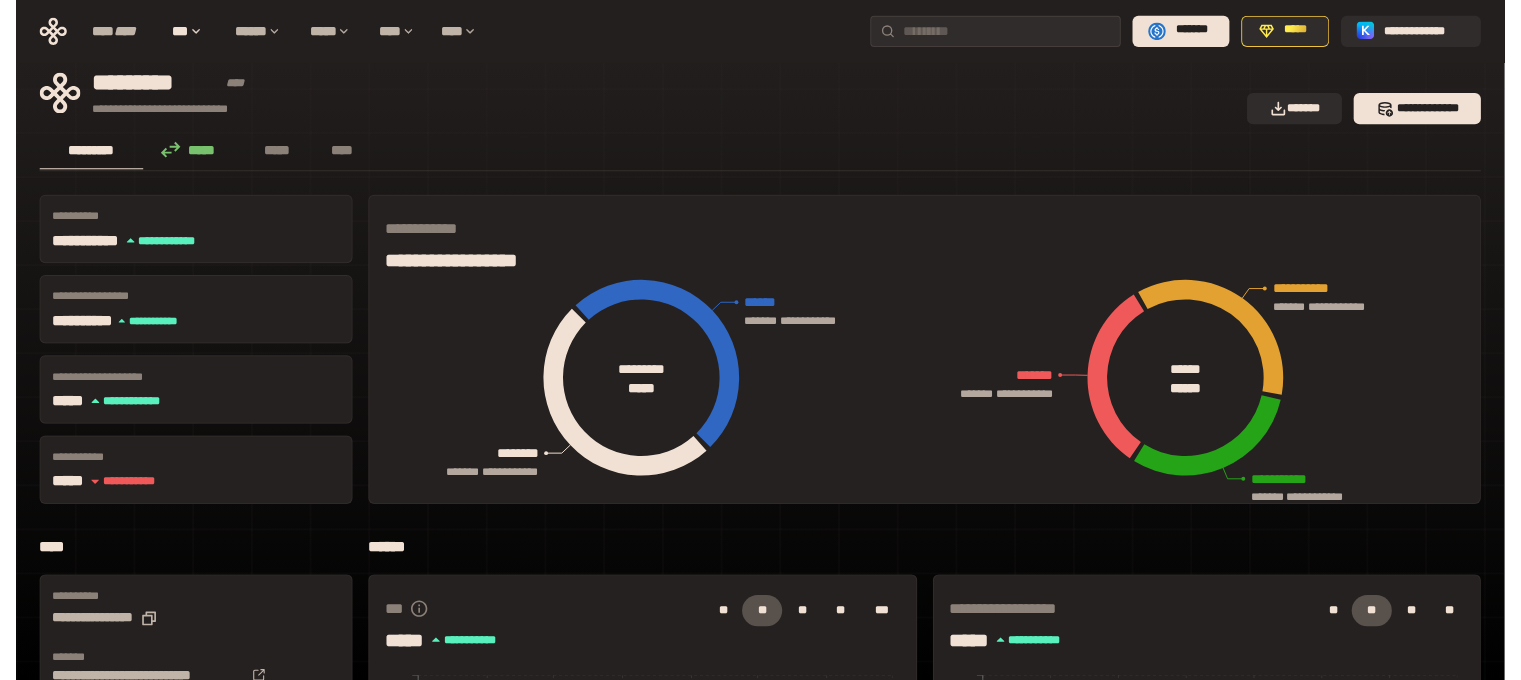 scroll, scrollTop: 0, scrollLeft: 0, axis: both 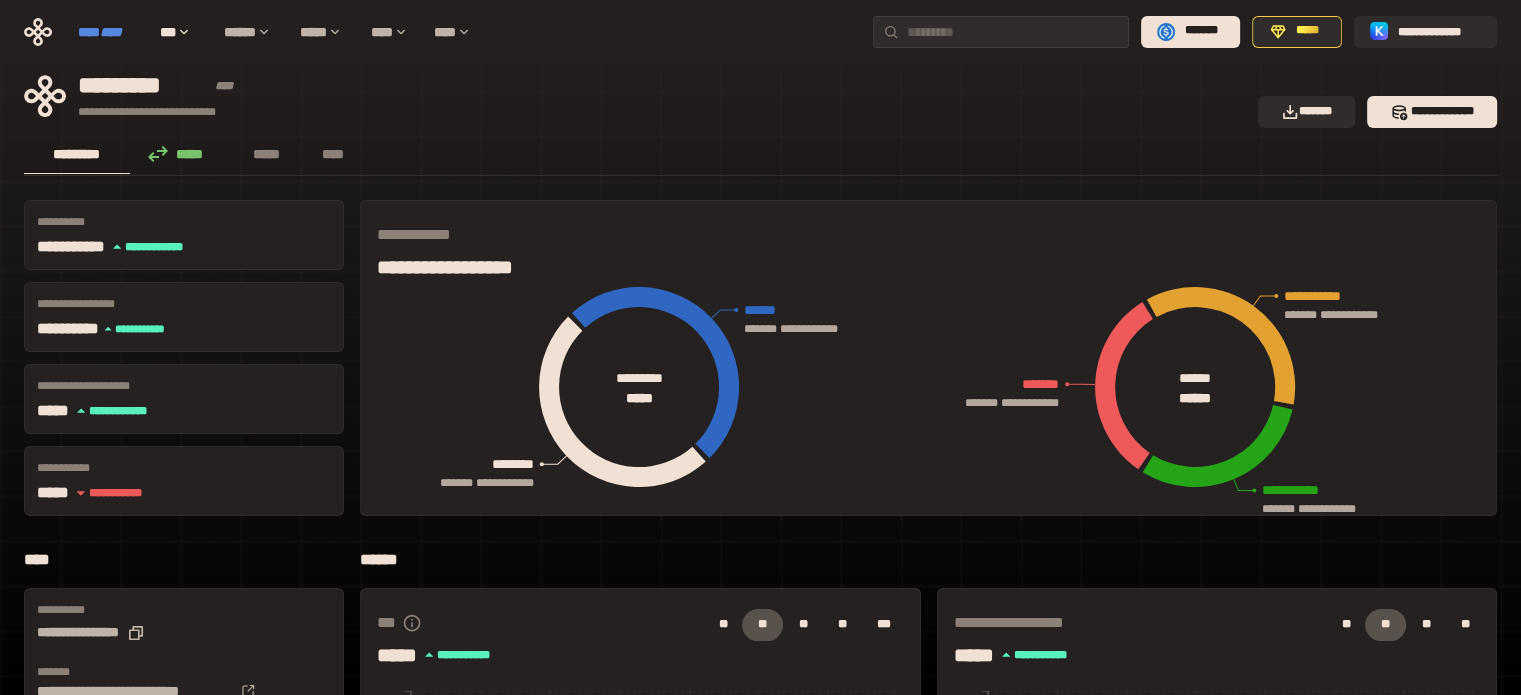 click on "****" at bounding box center (111, 32) 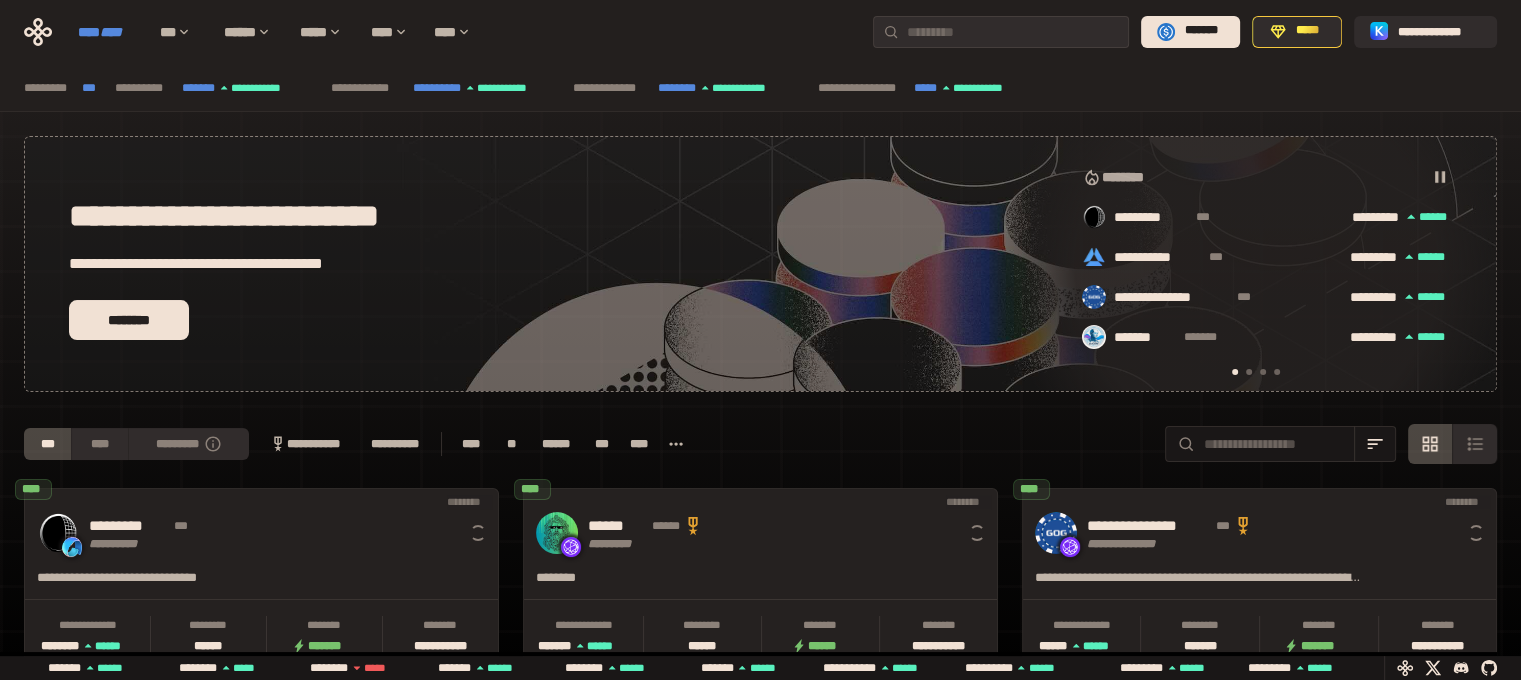 scroll, scrollTop: 0, scrollLeft: 16, axis: horizontal 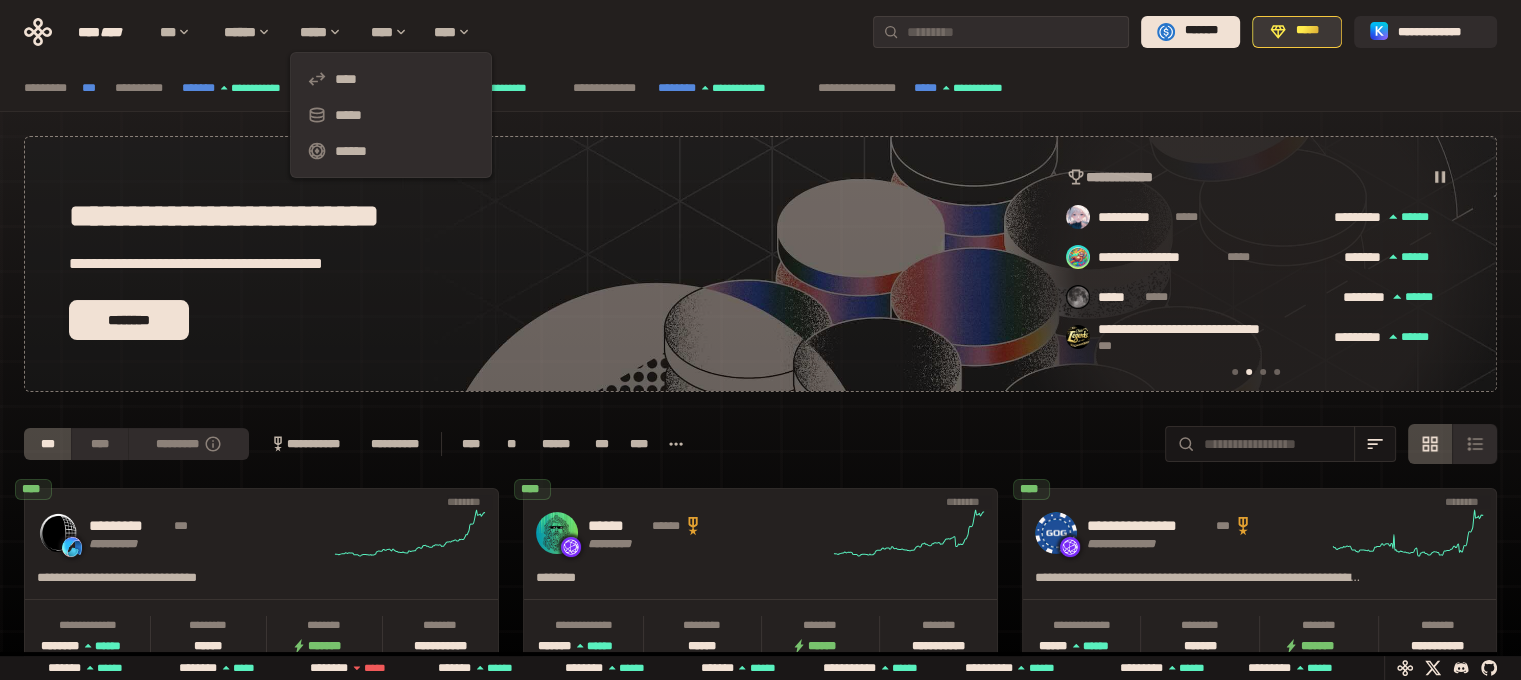 click on "*****" at bounding box center (1308, 31) 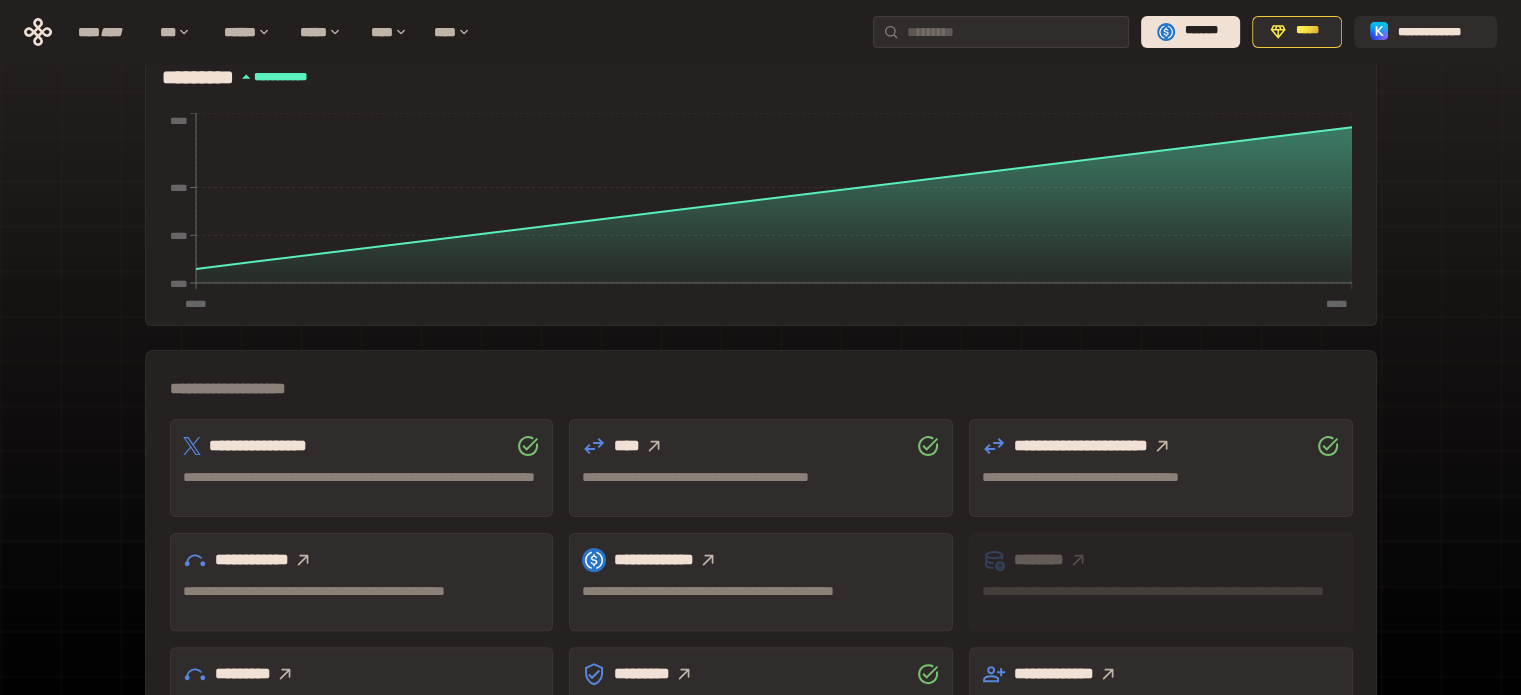 scroll, scrollTop: 495, scrollLeft: 0, axis: vertical 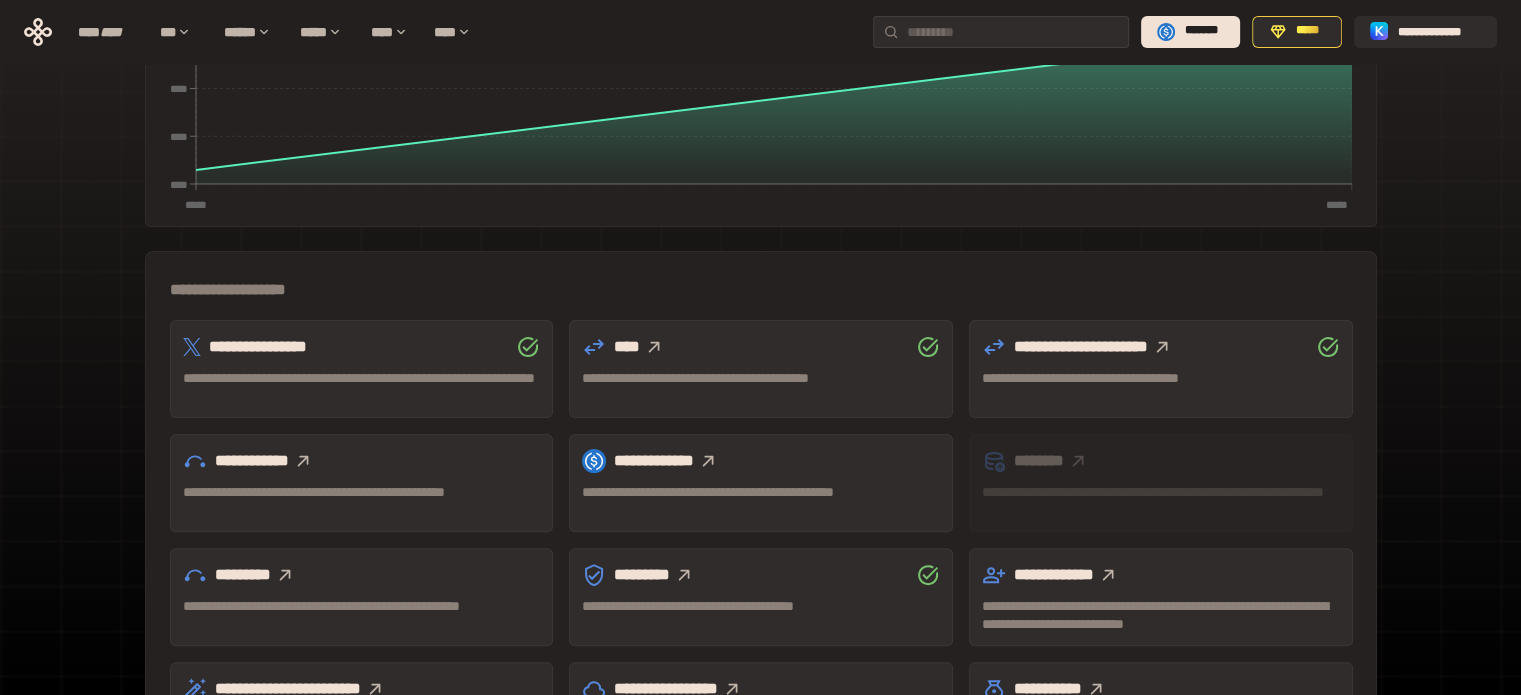 click 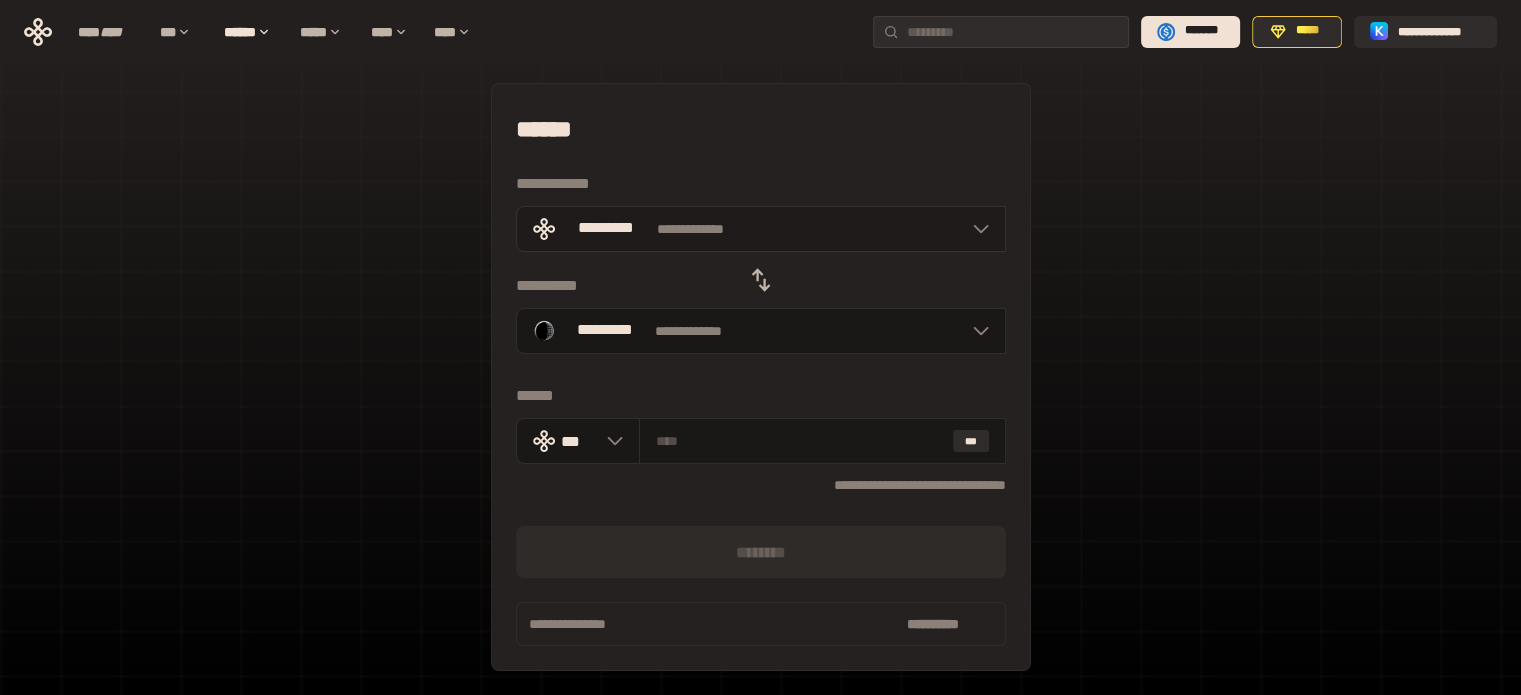 scroll, scrollTop: 0, scrollLeft: 0, axis: both 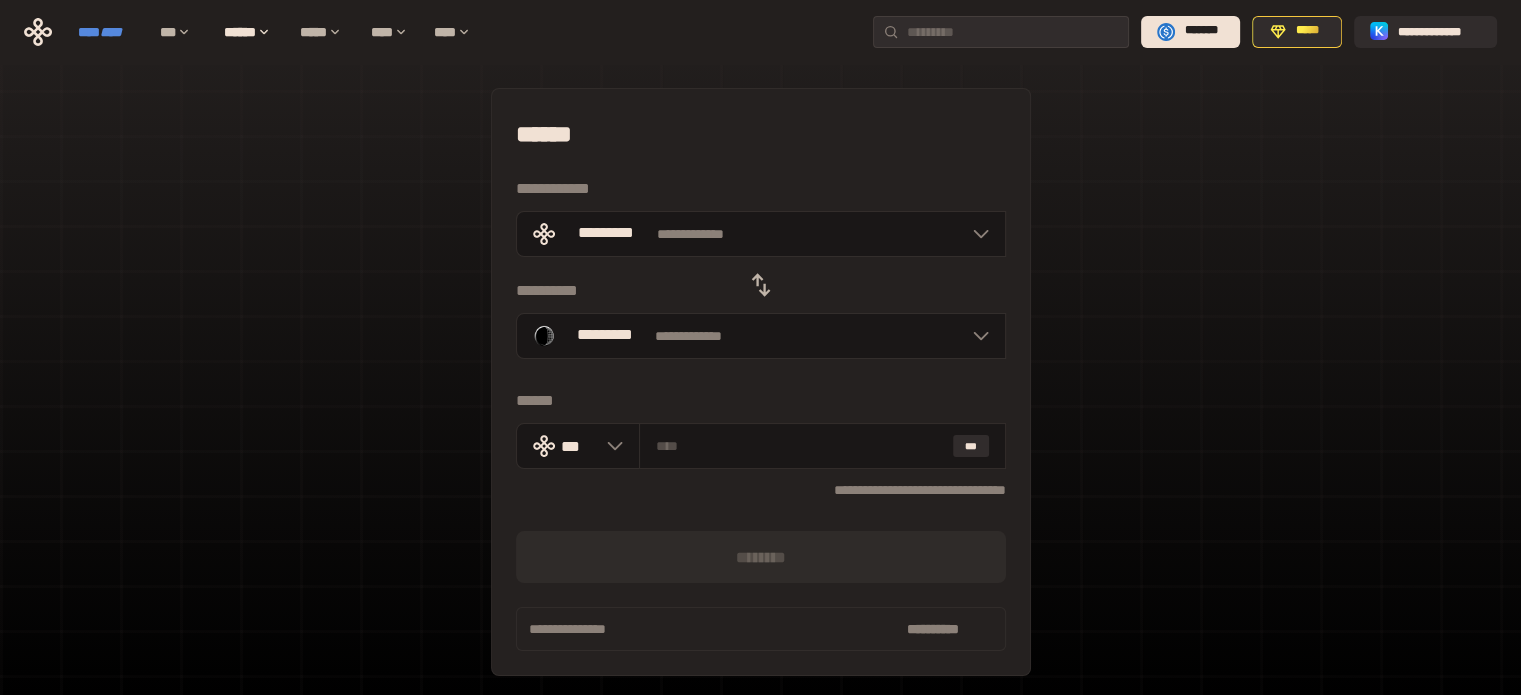 click on "****" at bounding box center [111, 32] 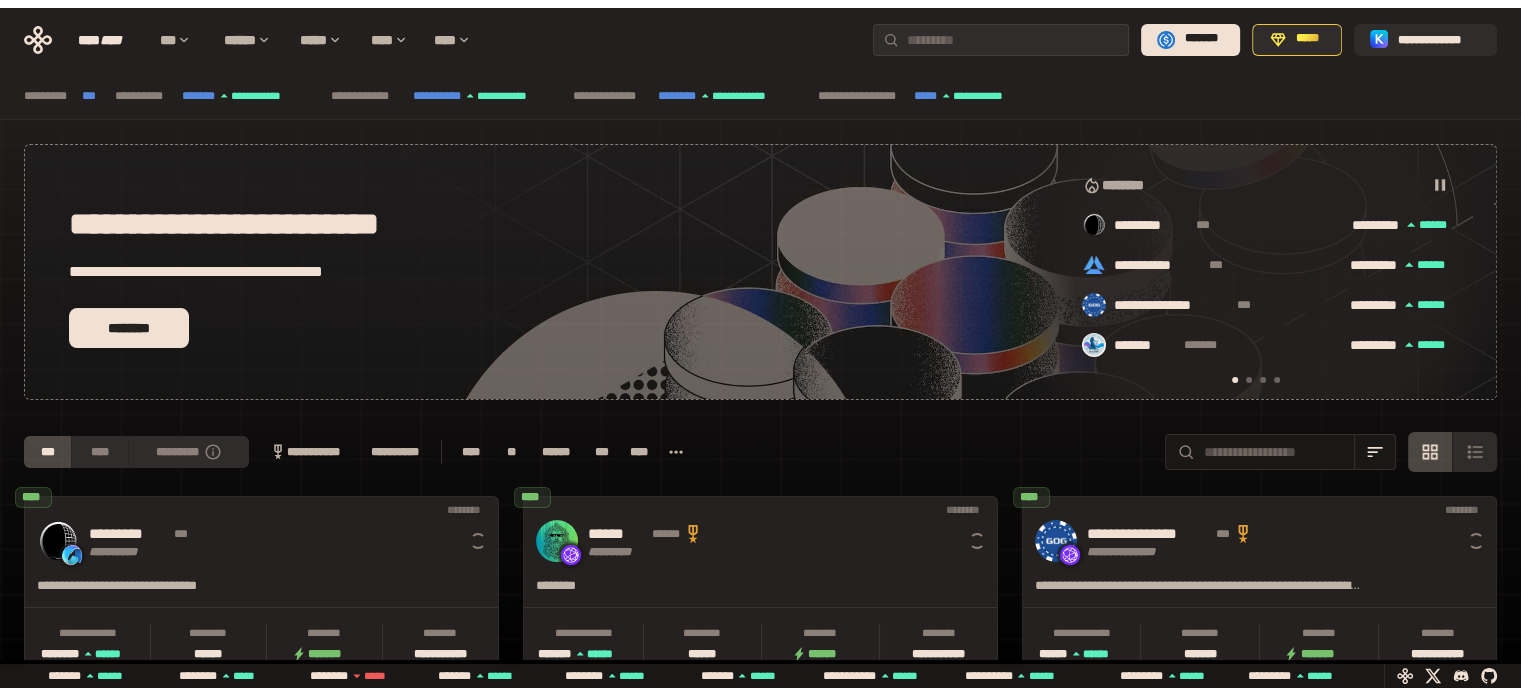 scroll, scrollTop: 0, scrollLeft: 16, axis: horizontal 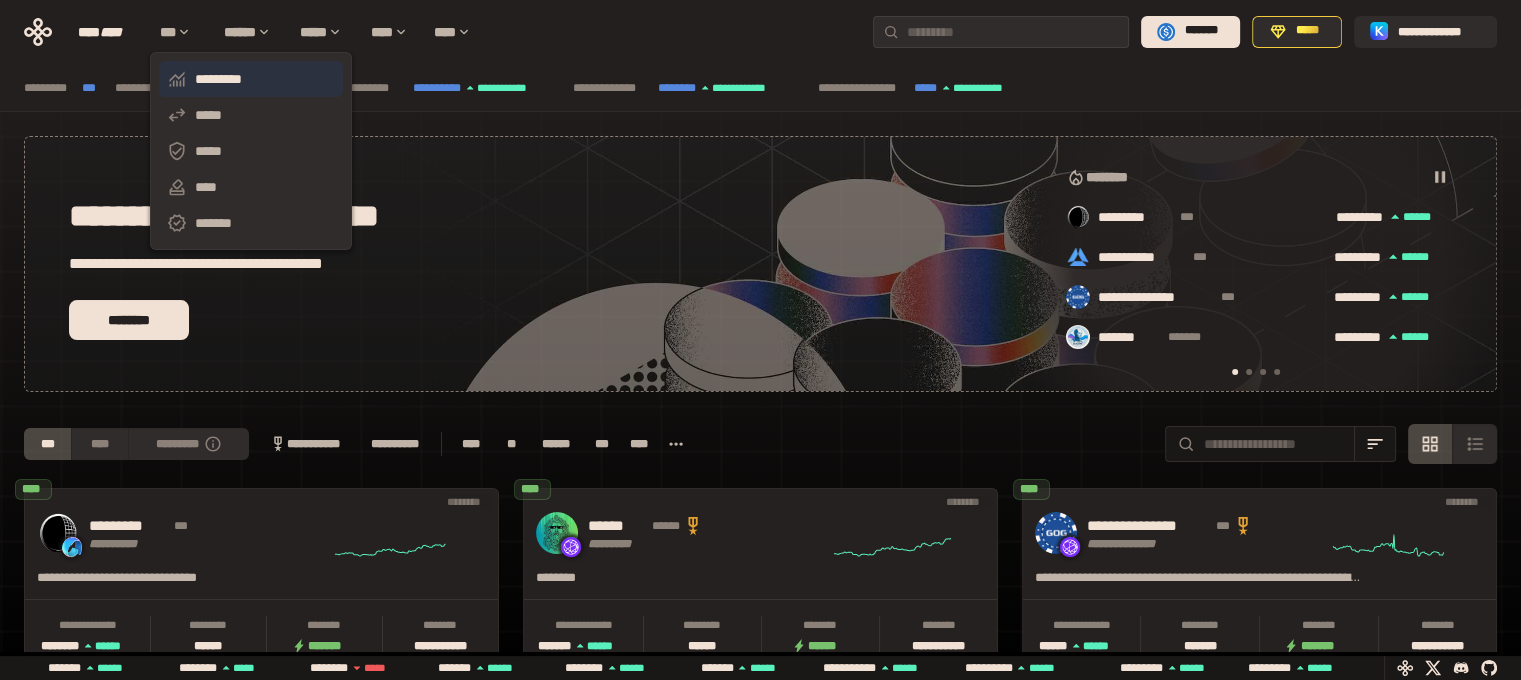 click on "*********" at bounding box center [251, 79] 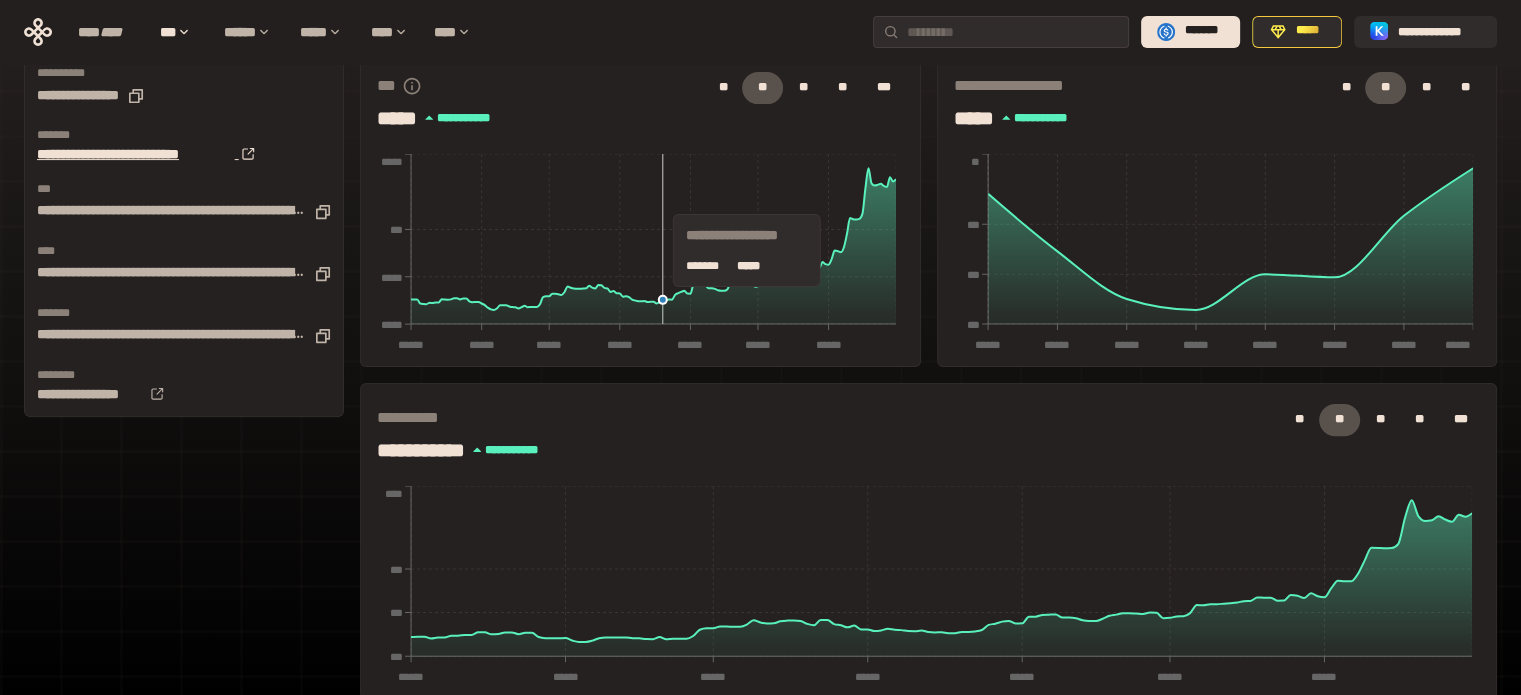 scroll, scrollTop: 431, scrollLeft: 0, axis: vertical 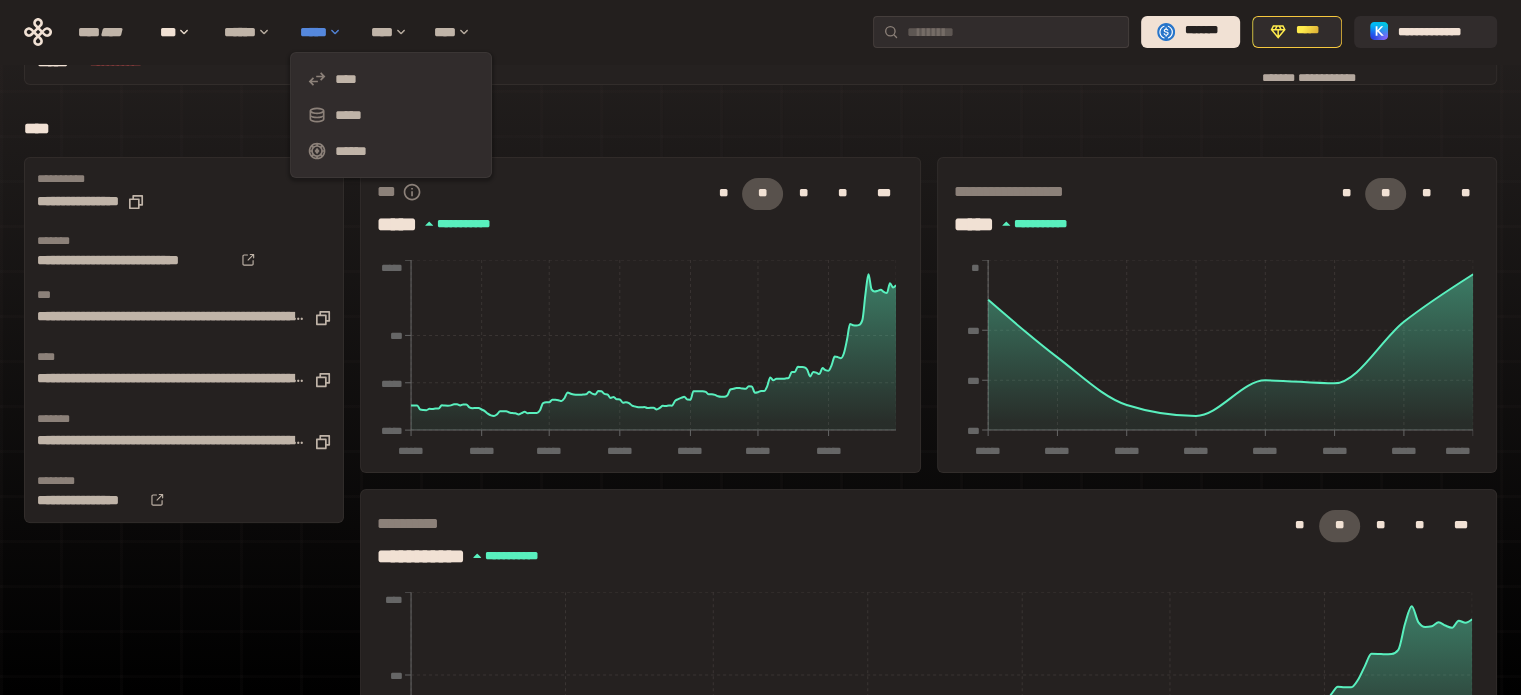 click on "*****" at bounding box center [325, 32] 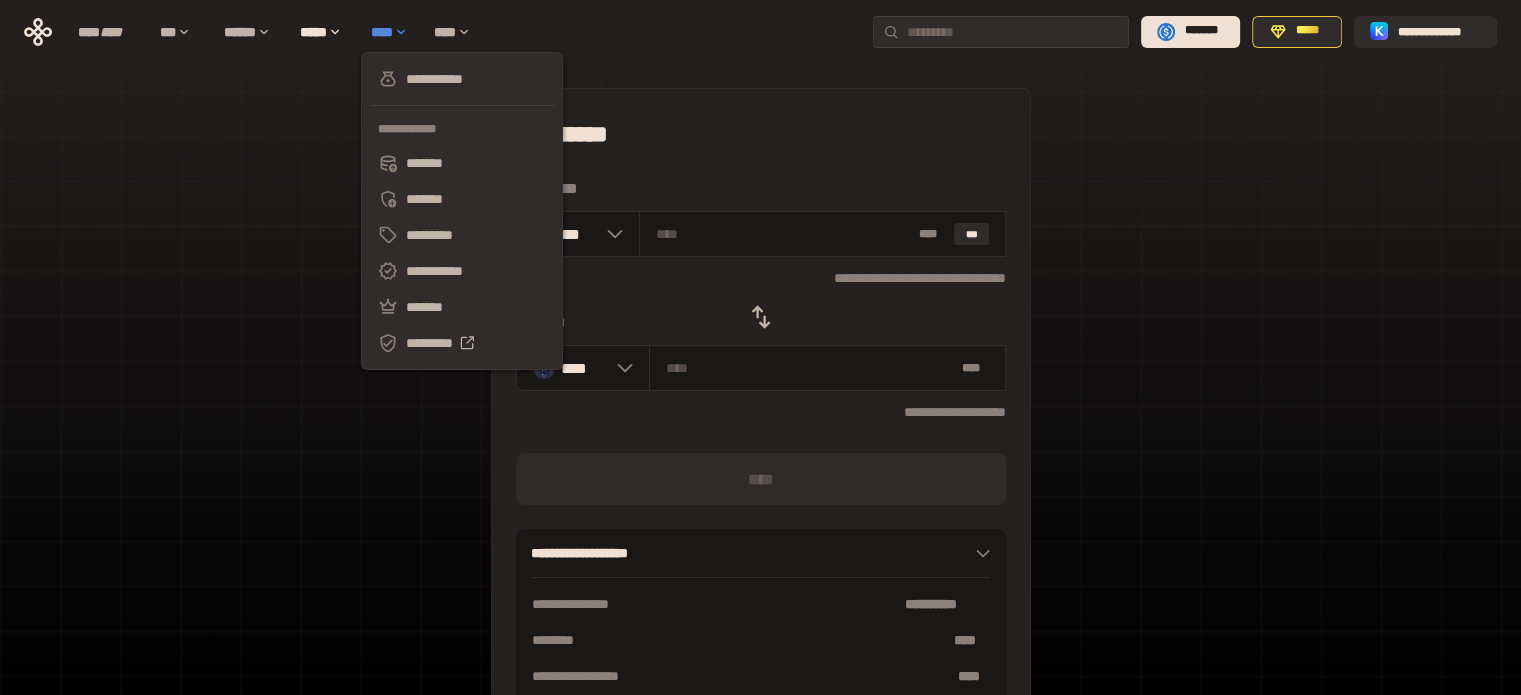 click on "****" at bounding box center [392, 32] 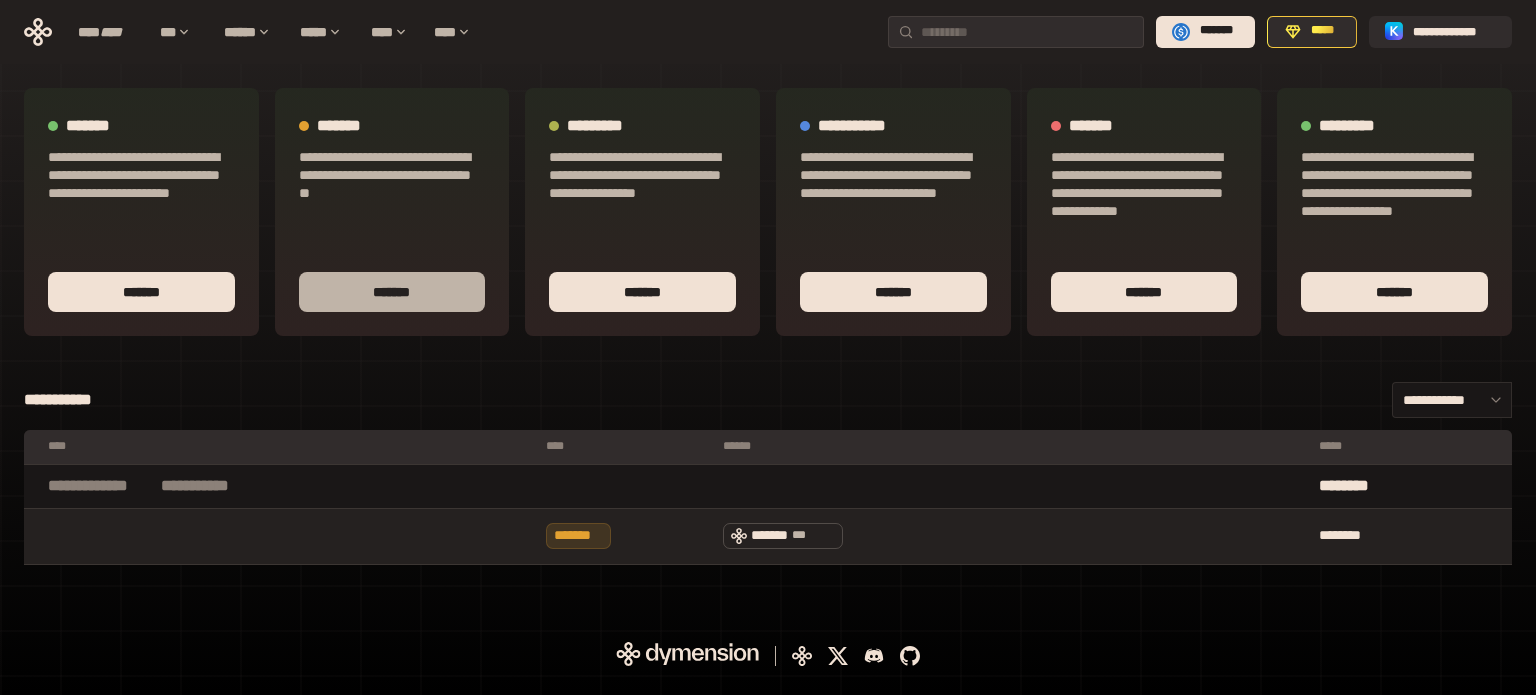 click on "*******" at bounding box center (392, 292) 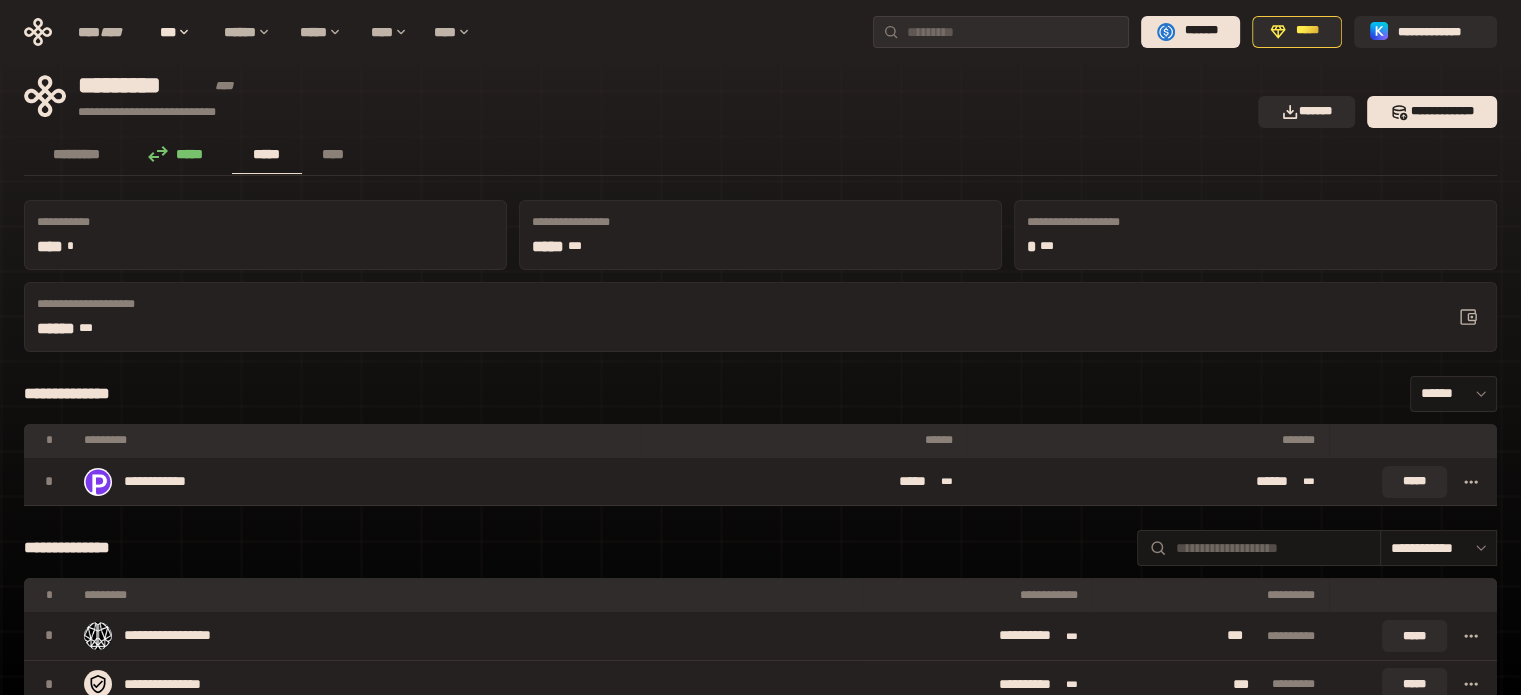 scroll, scrollTop: 0, scrollLeft: 0, axis: both 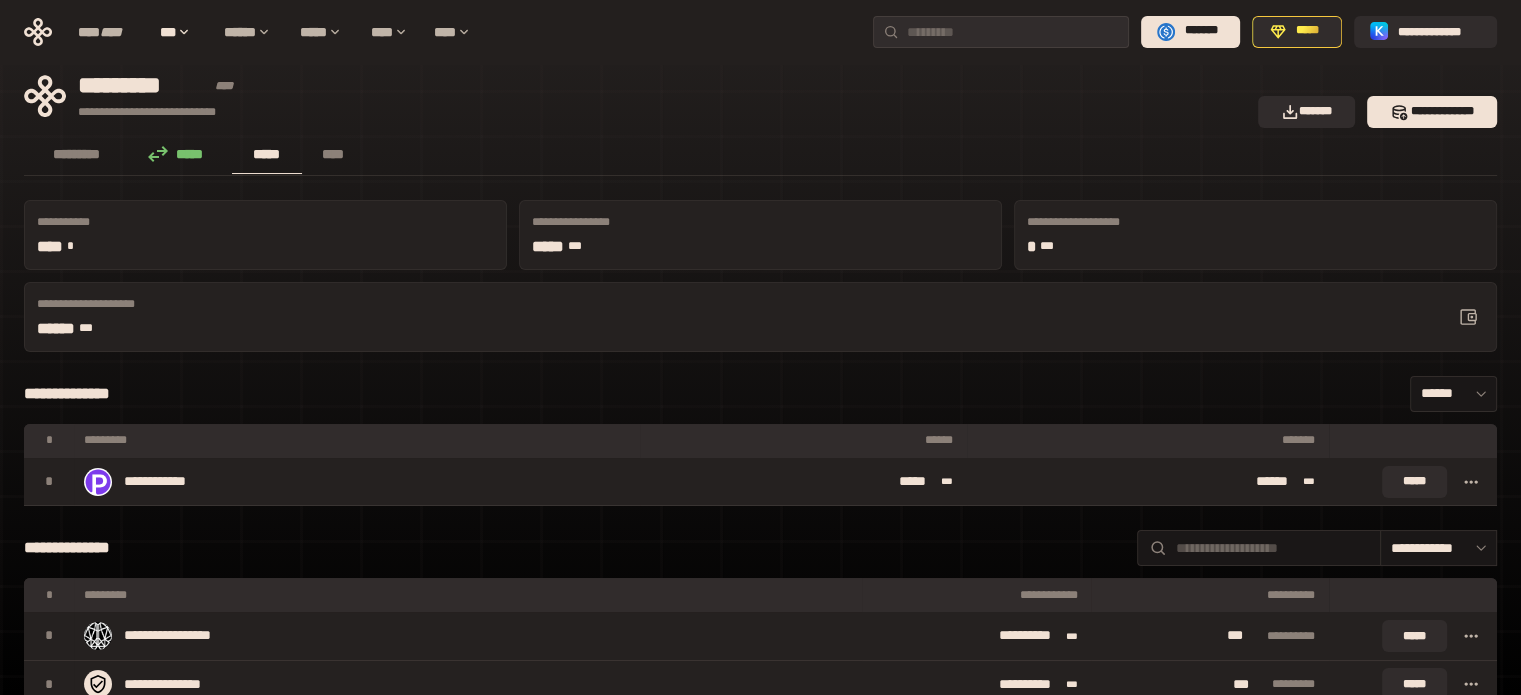 click on "*********" at bounding box center [143, 86] 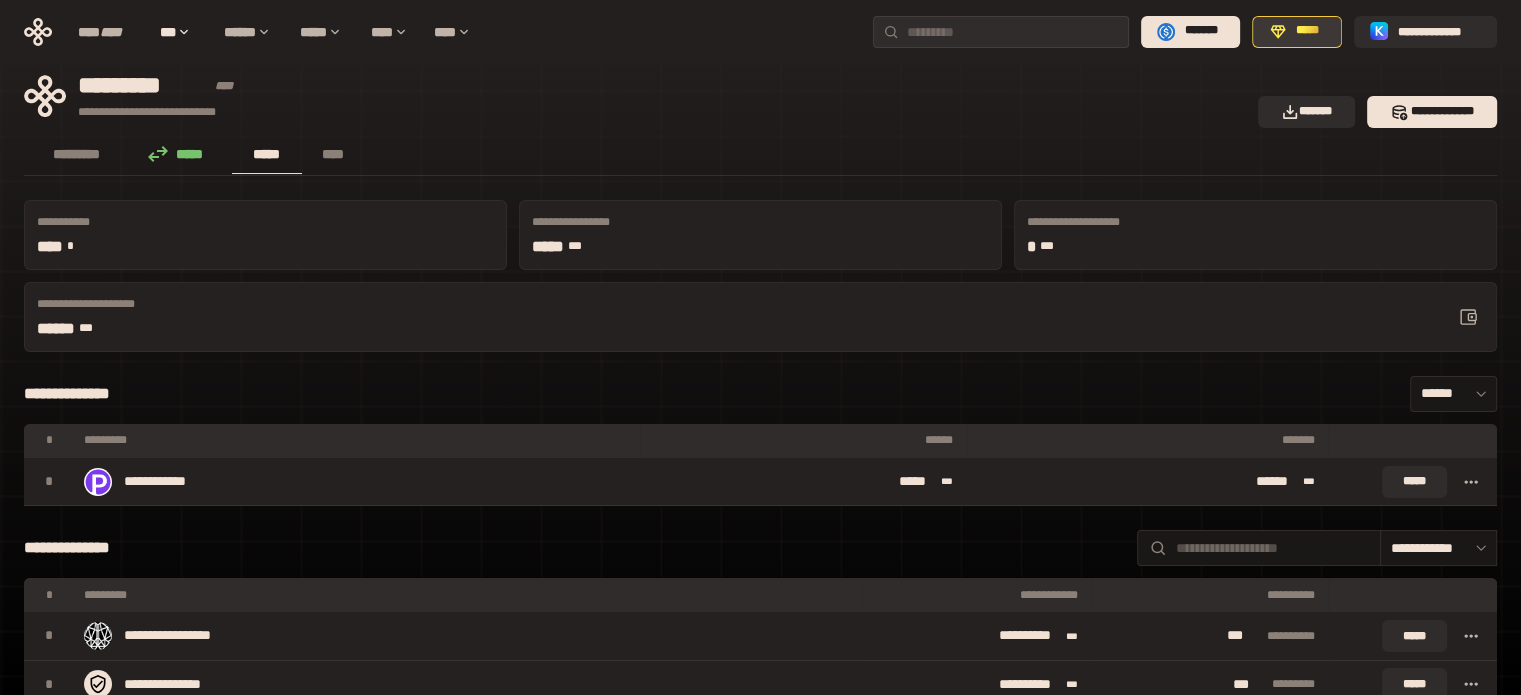 click on "*****" at bounding box center (1308, 31) 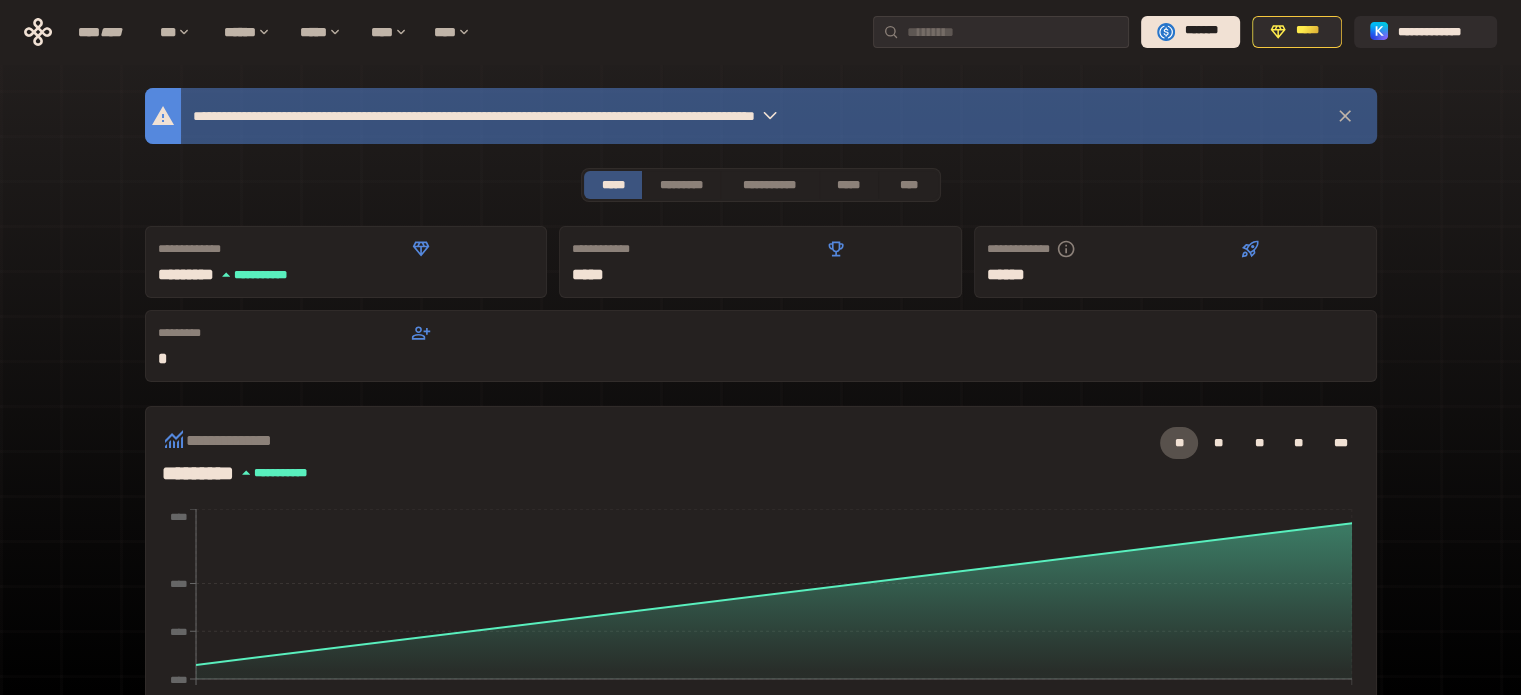 click 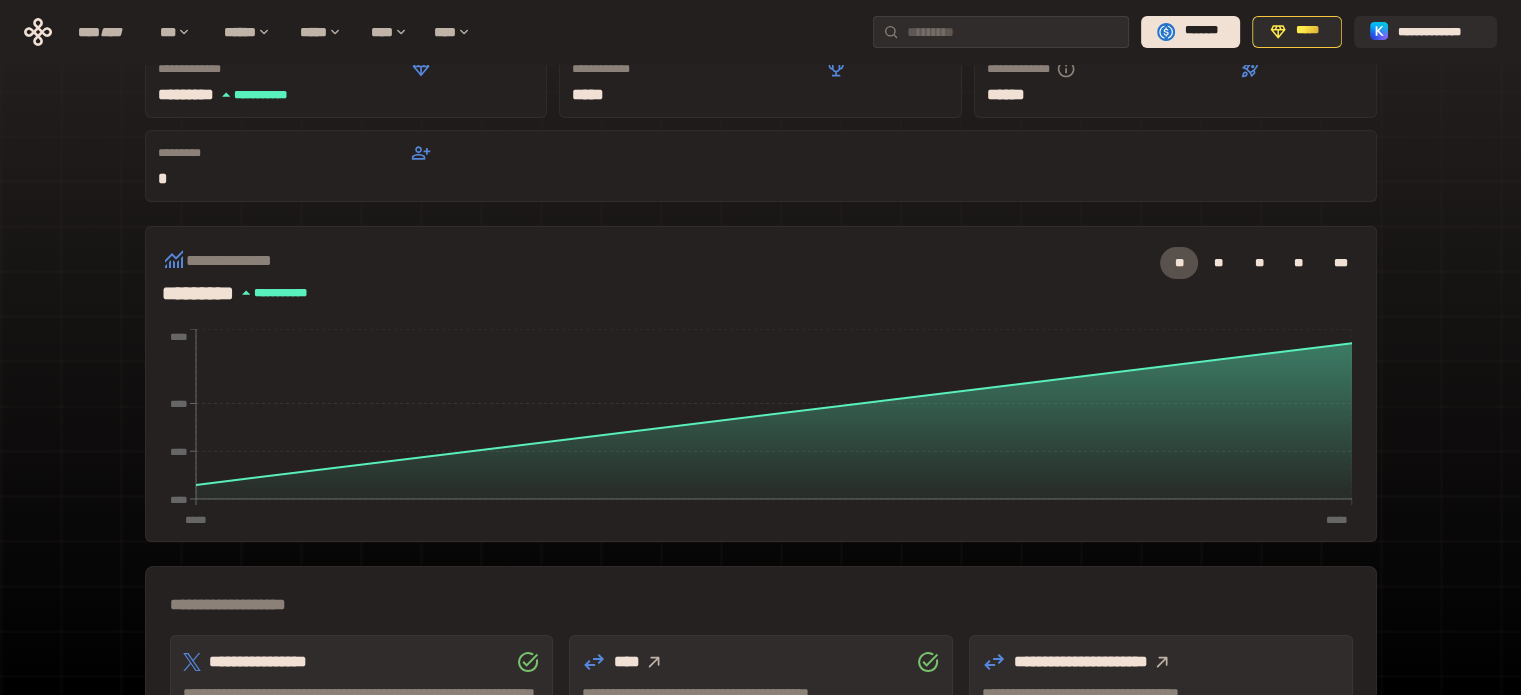scroll, scrollTop: 0, scrollLeft: 0, axis: both 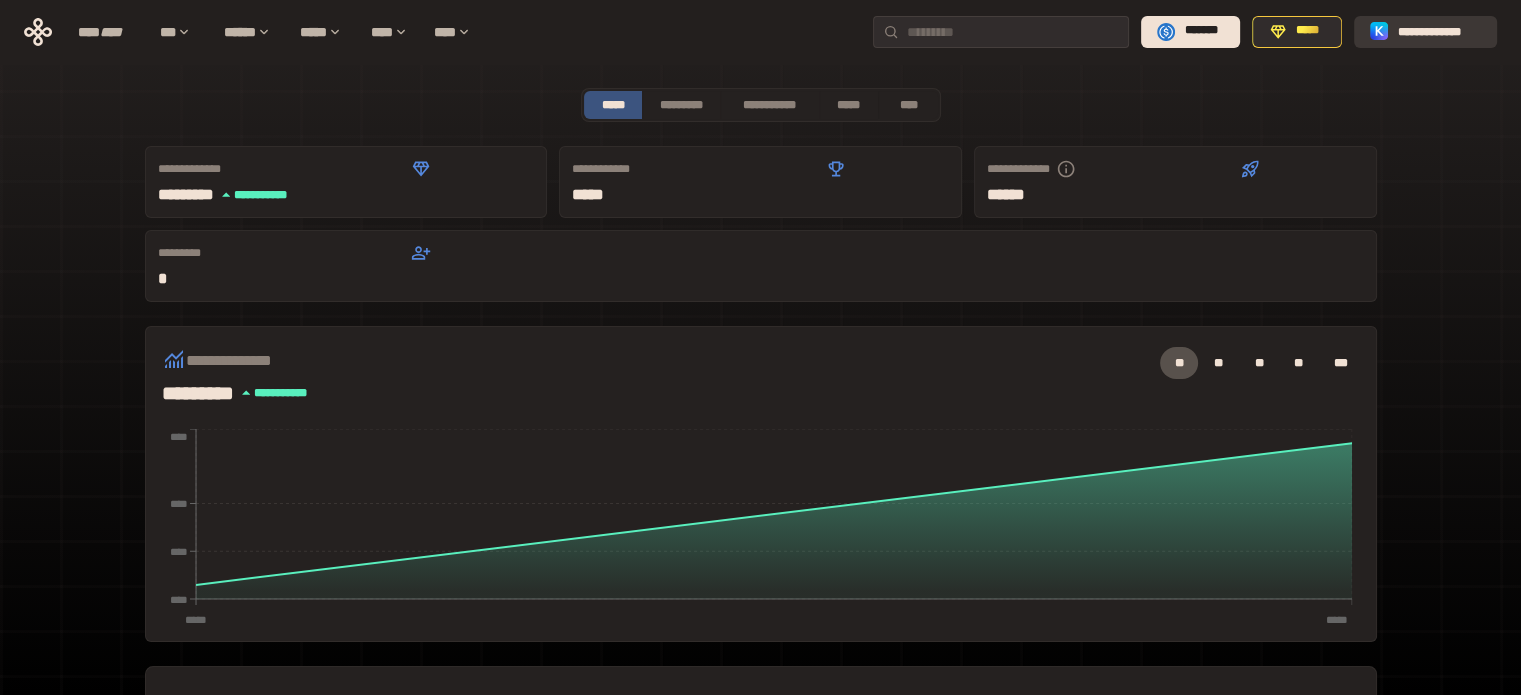 click on "**********" at bounding box center [1439, 31] 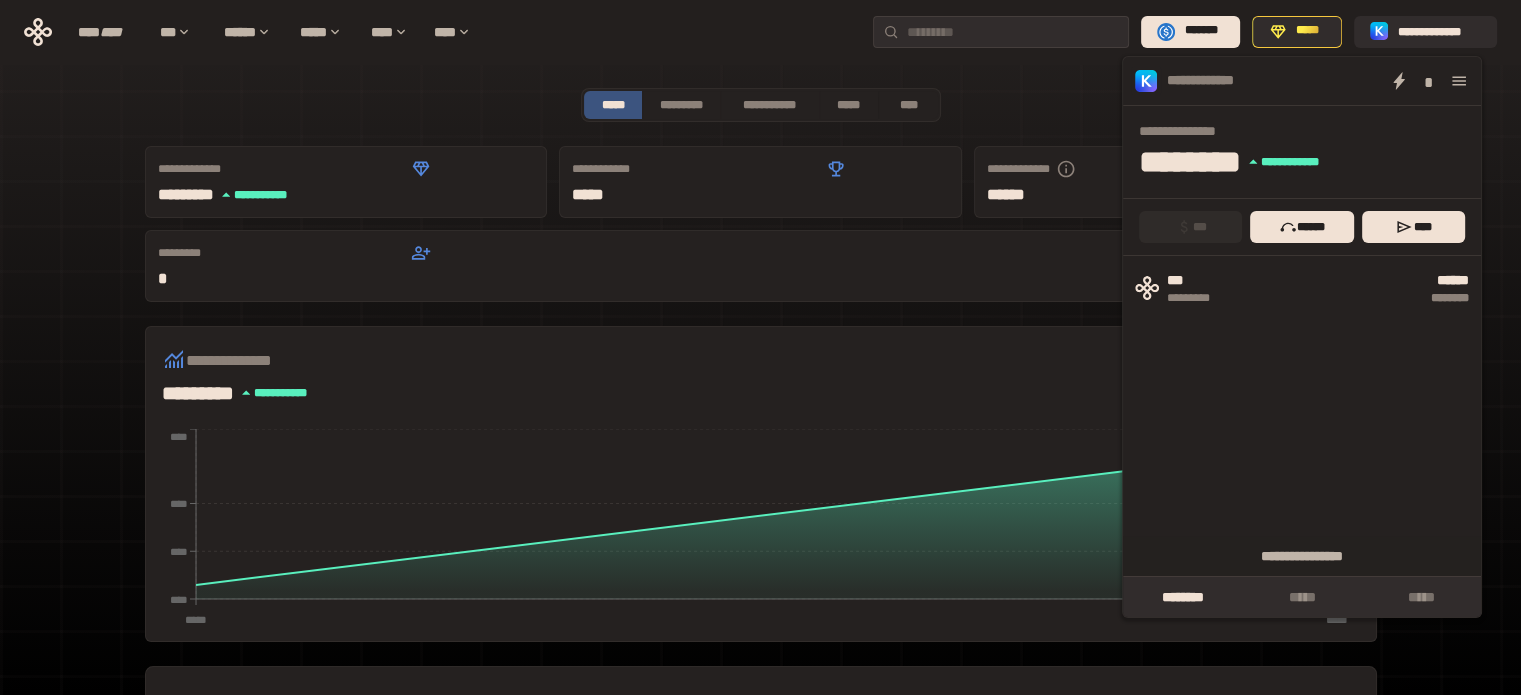 click at bounding box center [1459, 81] 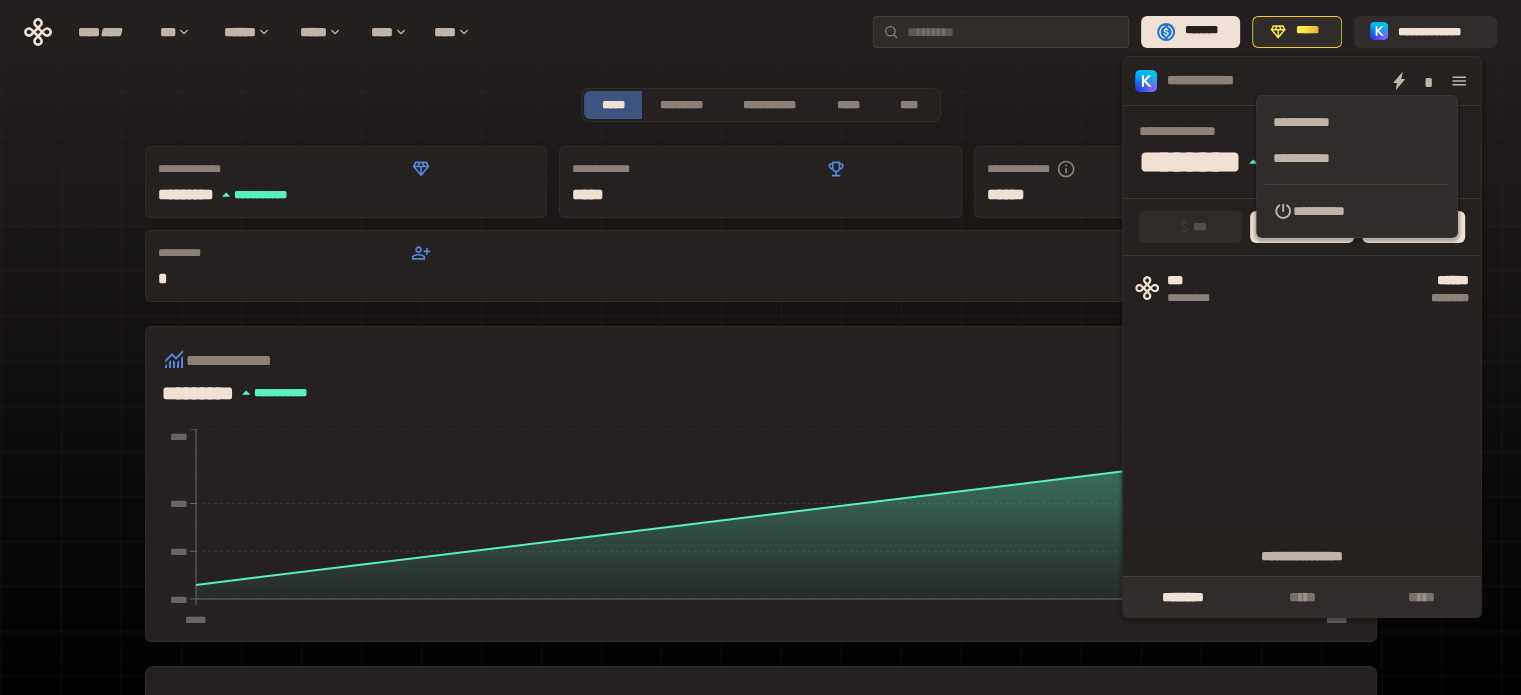 click at bounding box center [1459, 81] 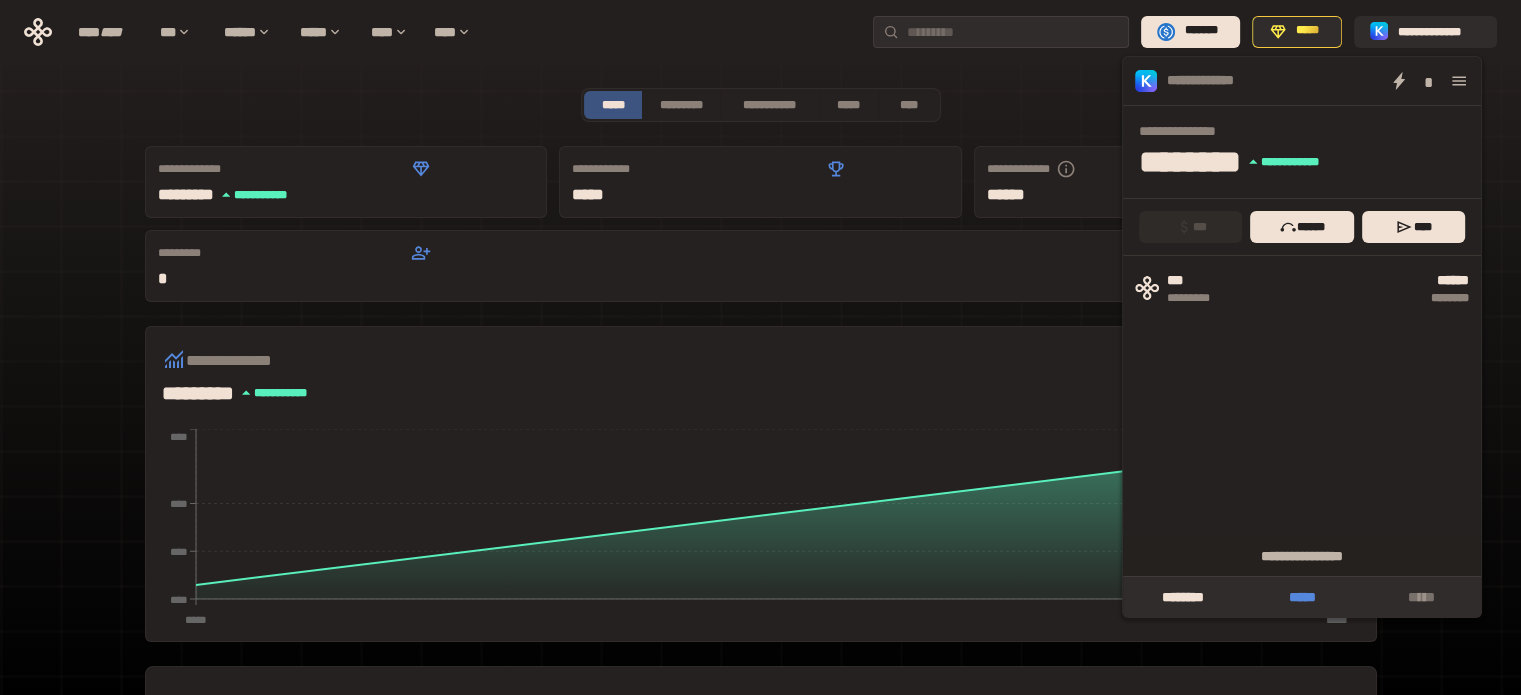 click on "*****" at bounding box center [1301, 597] 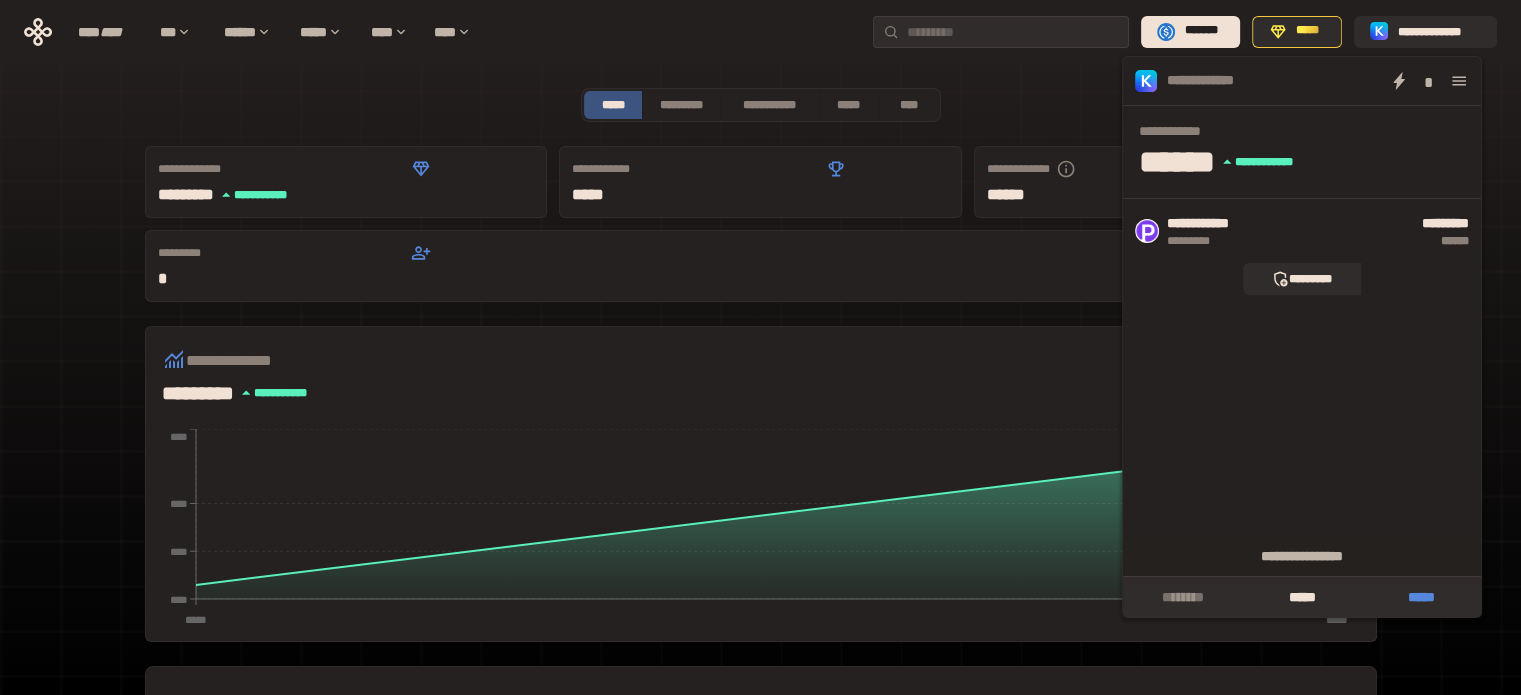 click on "*****" at bounding box center (1421, 597) 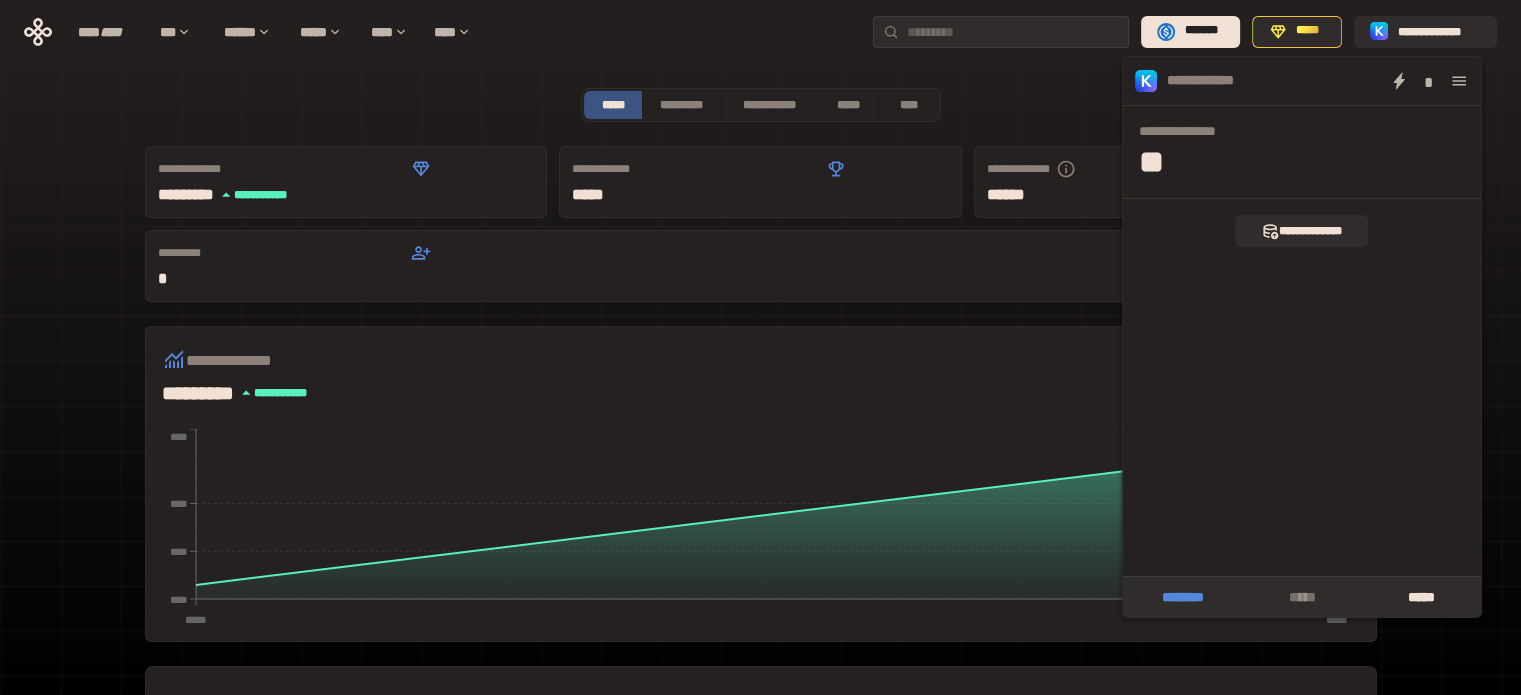 click on "********" at bounding box center [1182, 597] 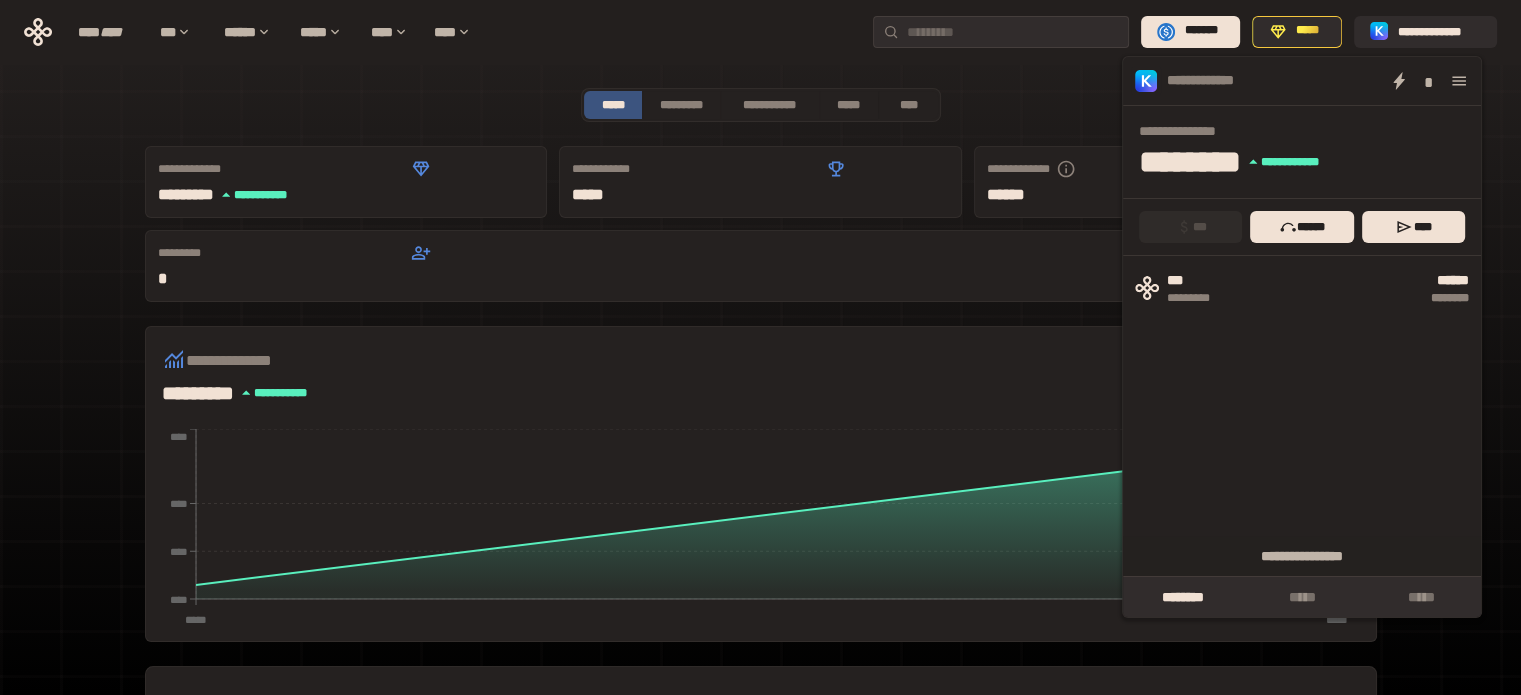 click 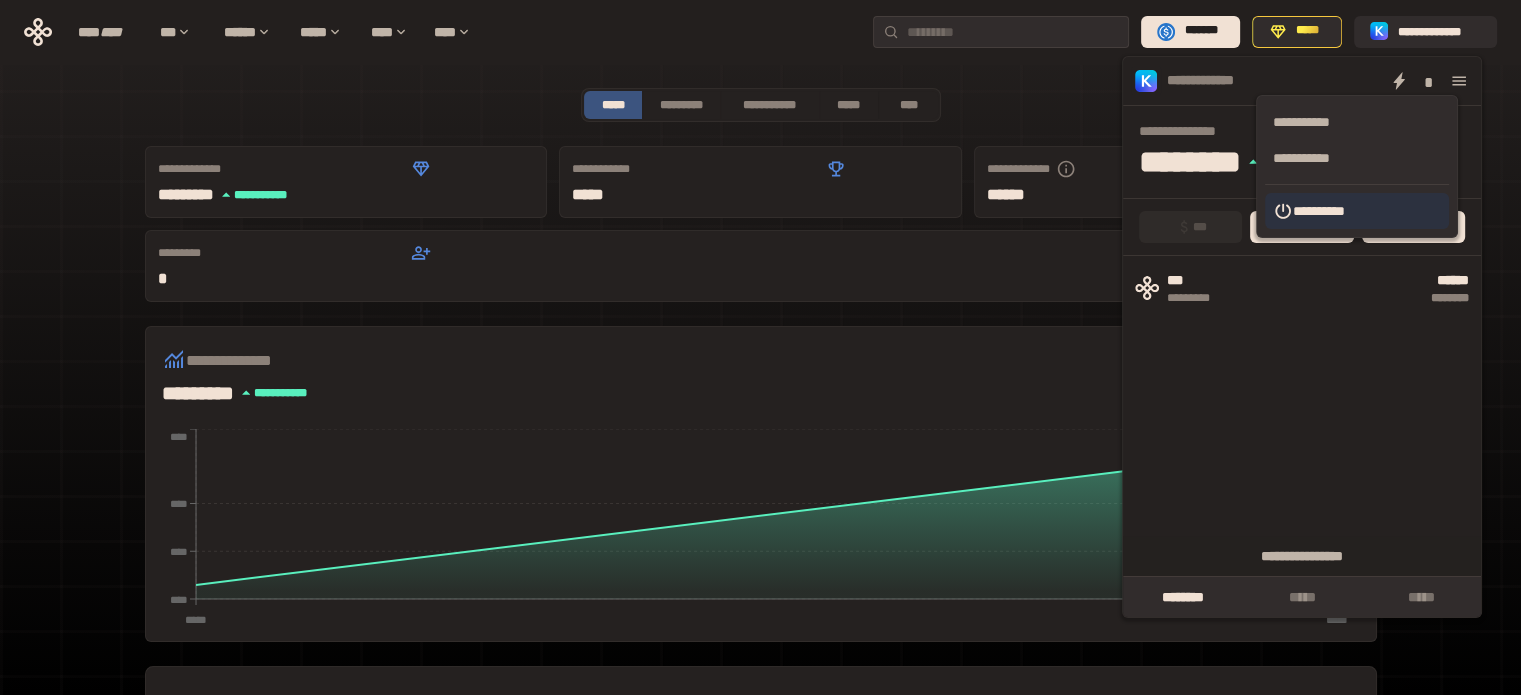 click on "**********" at bounding box center (1357, 211) 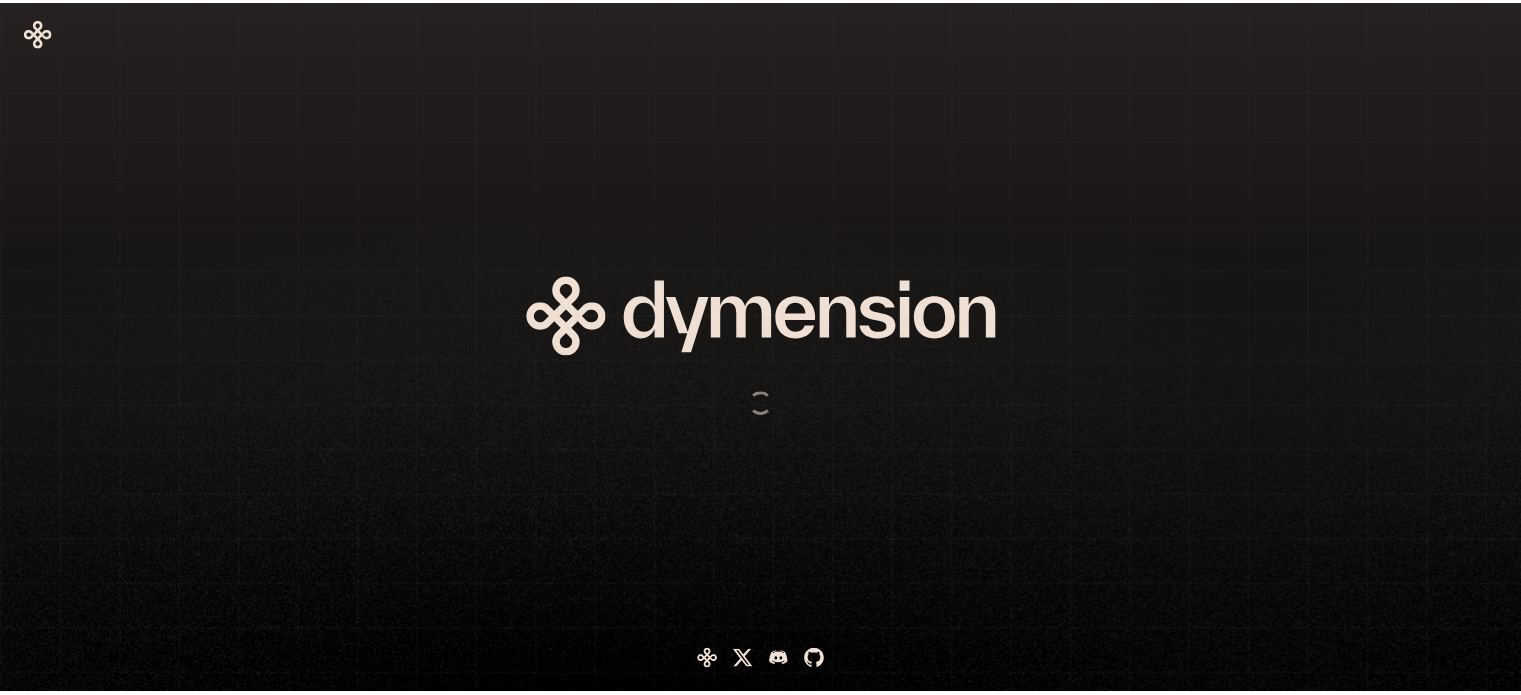 scroll, scrollTop: 0, scrollLeft: 0, axis: both 